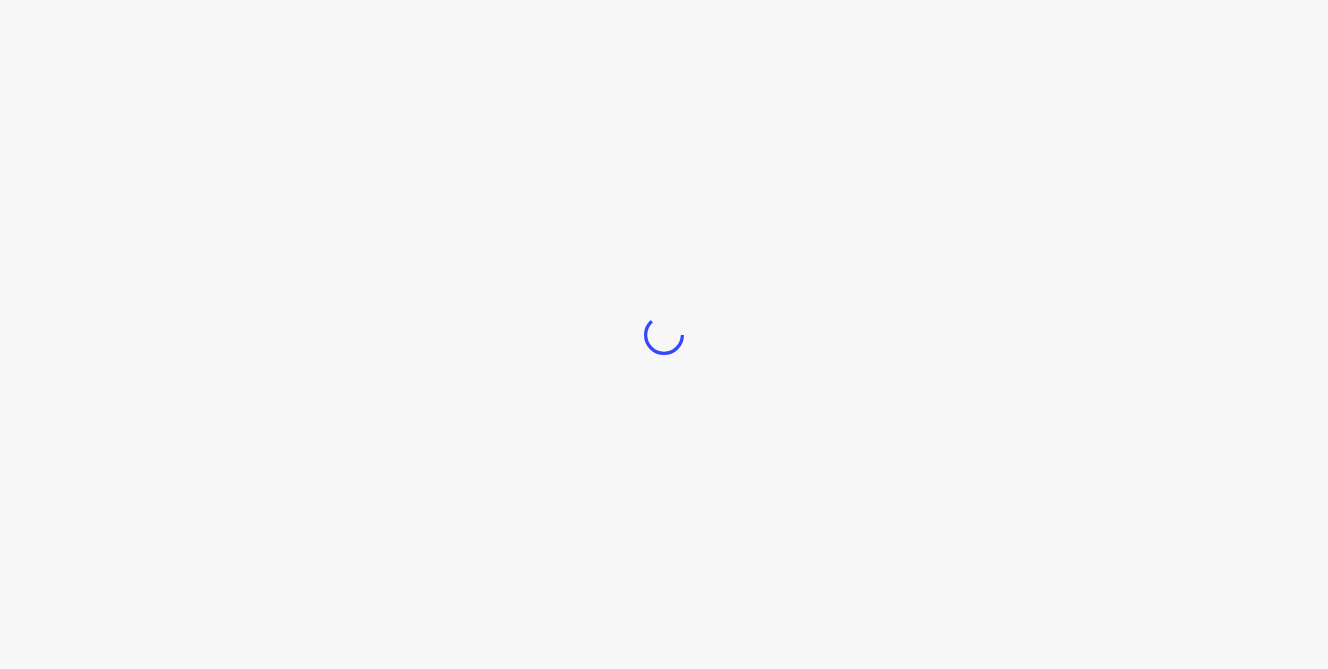 scroll, scrollTop: 0, scrollLeft: 0, axis: both 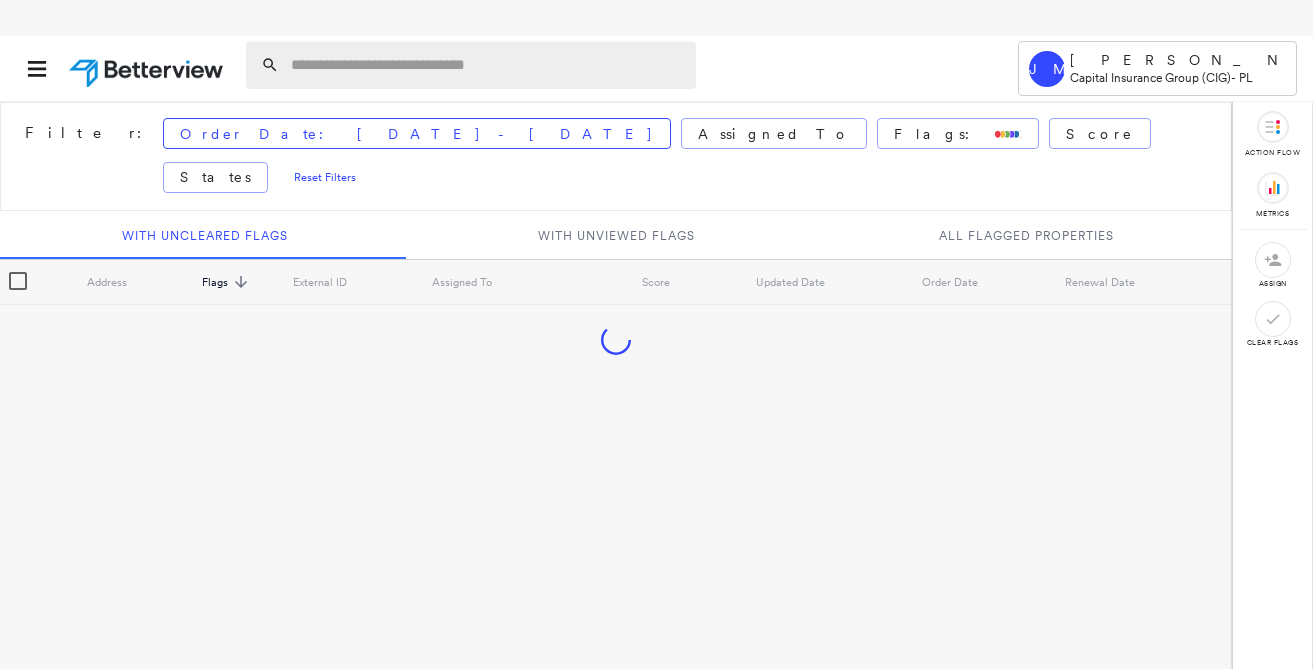 click at bounding box center [487, 65] 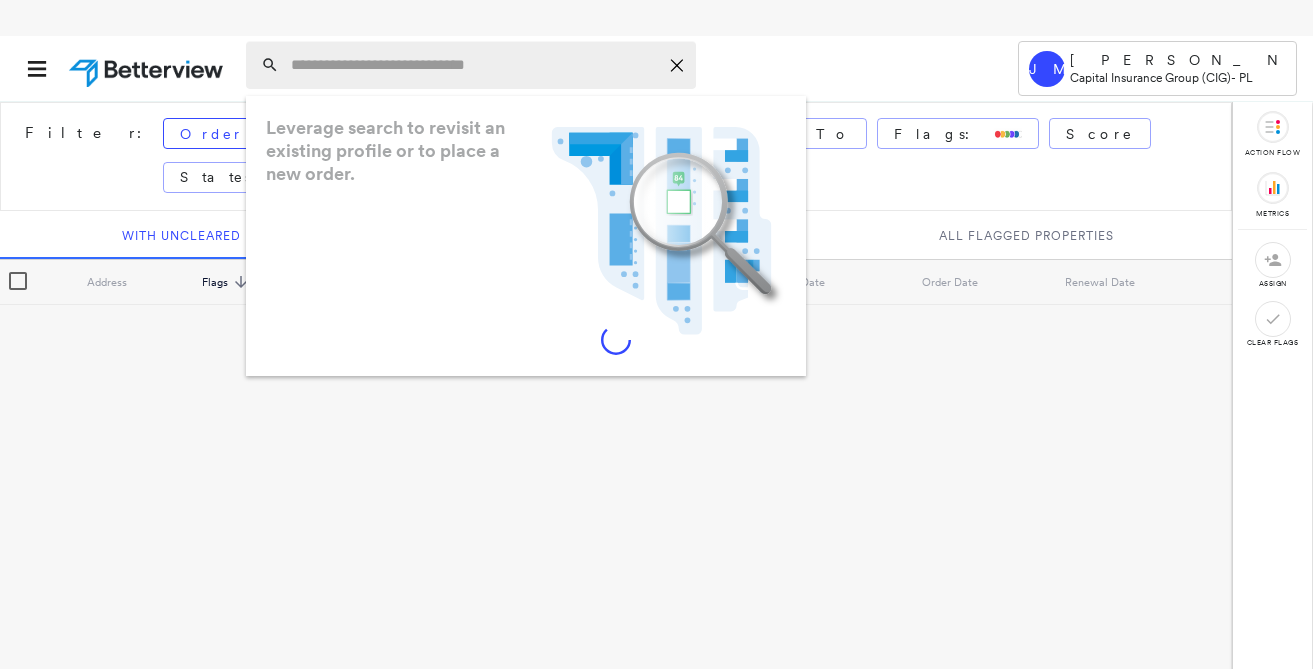 paste on "**********" 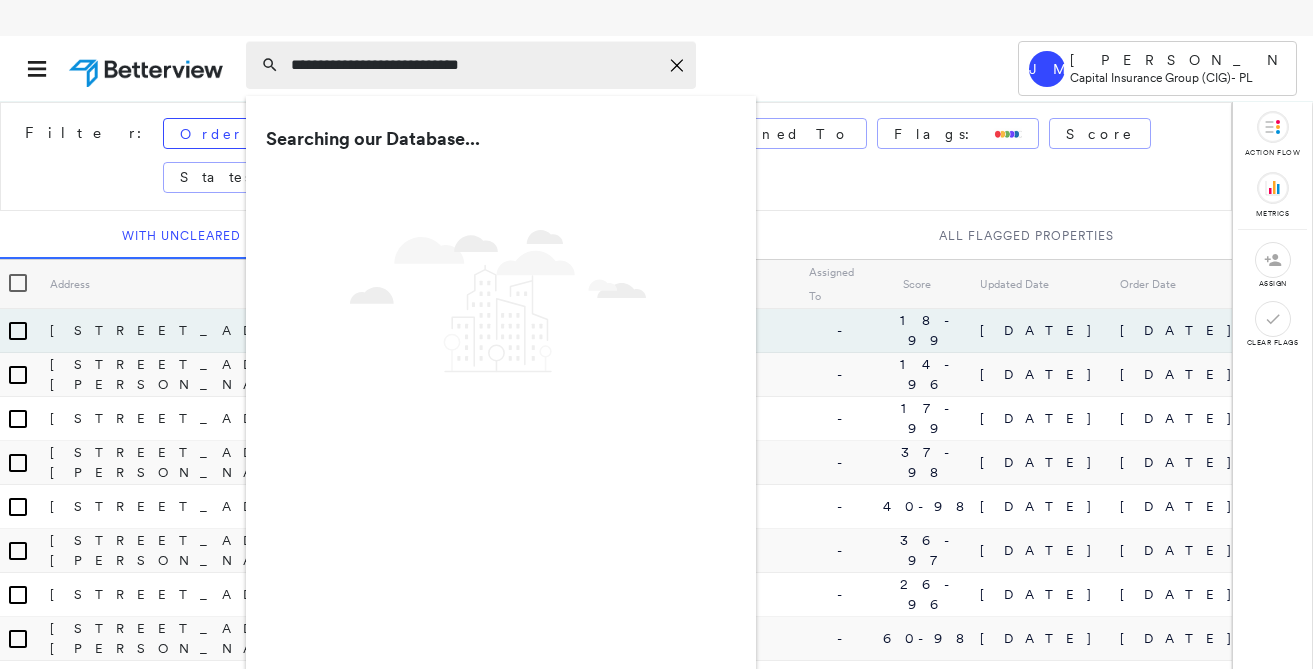 type on "**********" 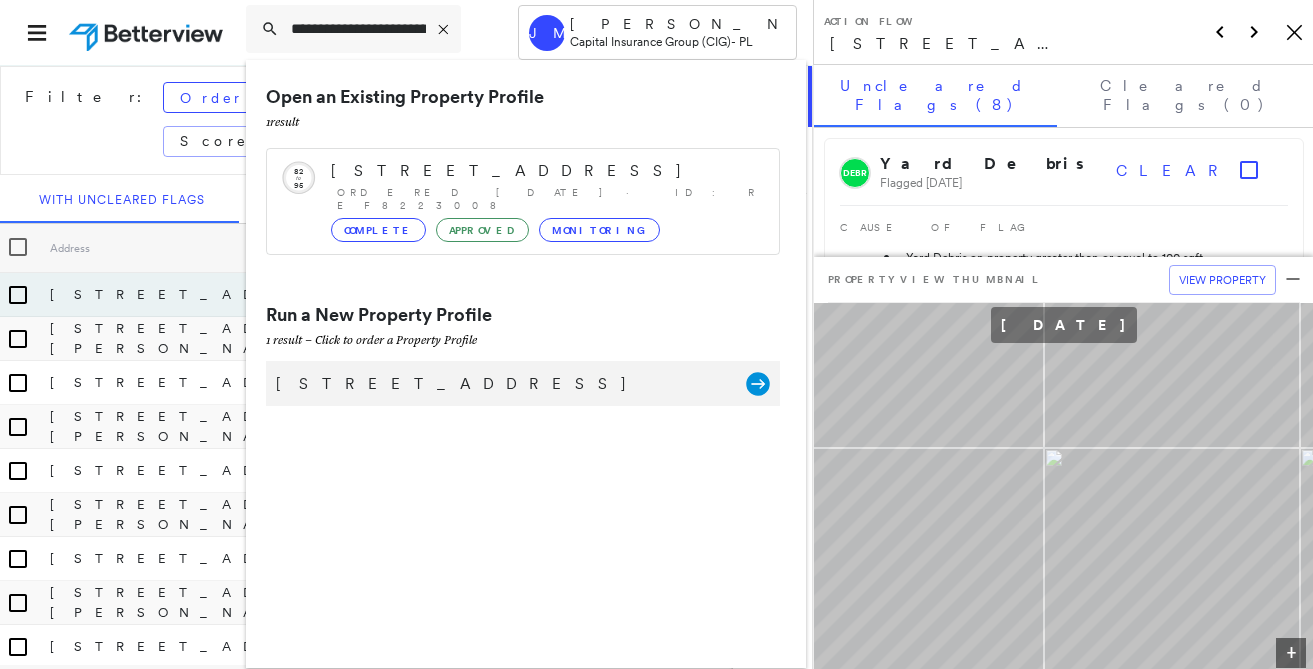 click on "[STREET_ADDRESS]" at bounding box center (501, 384) 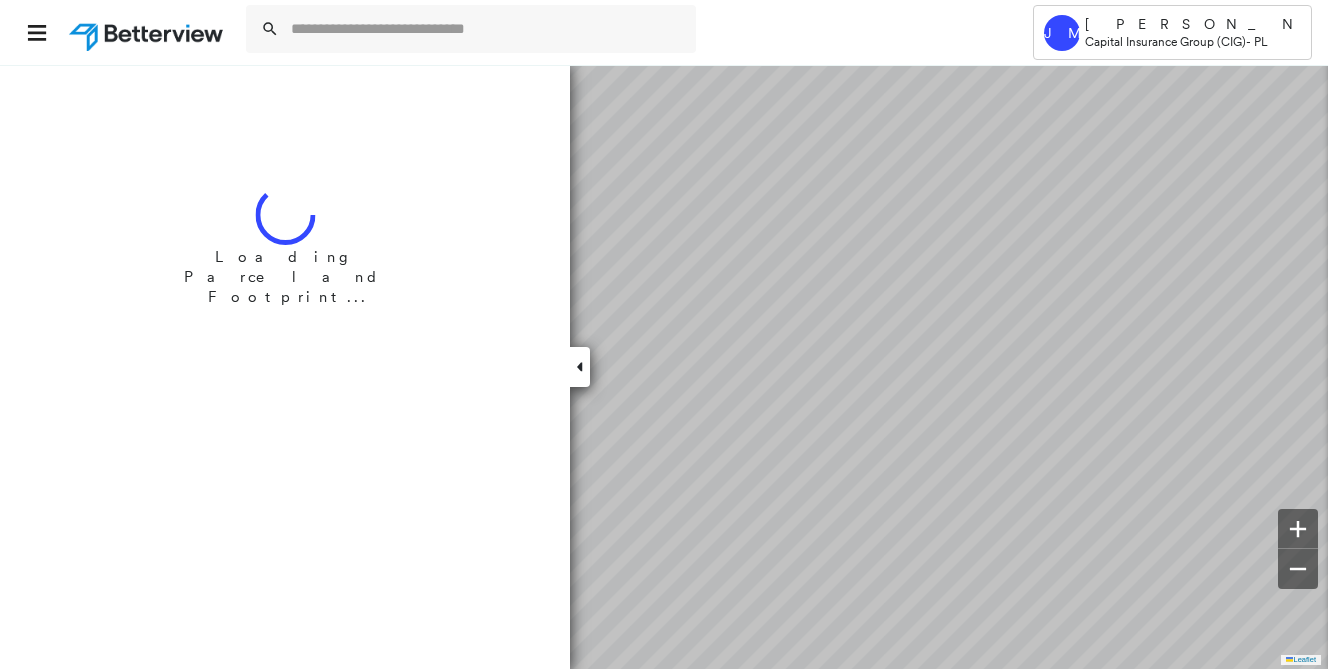scroll, scrollTop: 0, scrollLeft: 0, axis: both 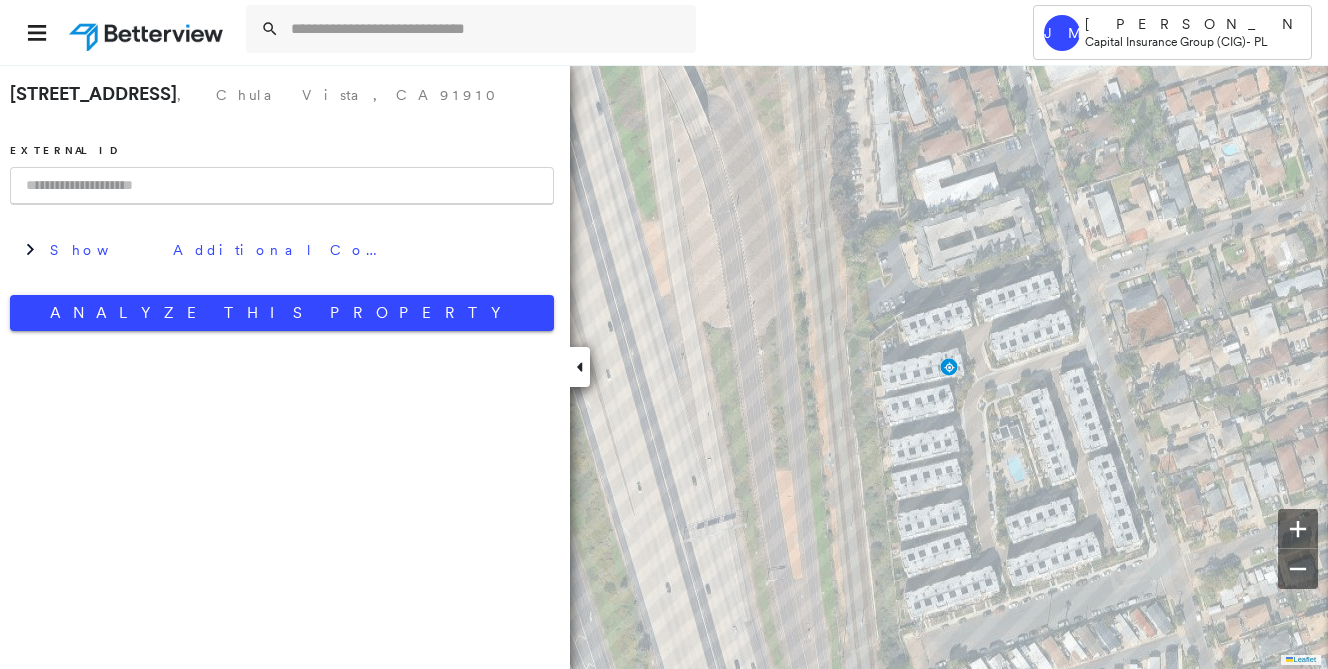 click at bounding box center [282, 186] 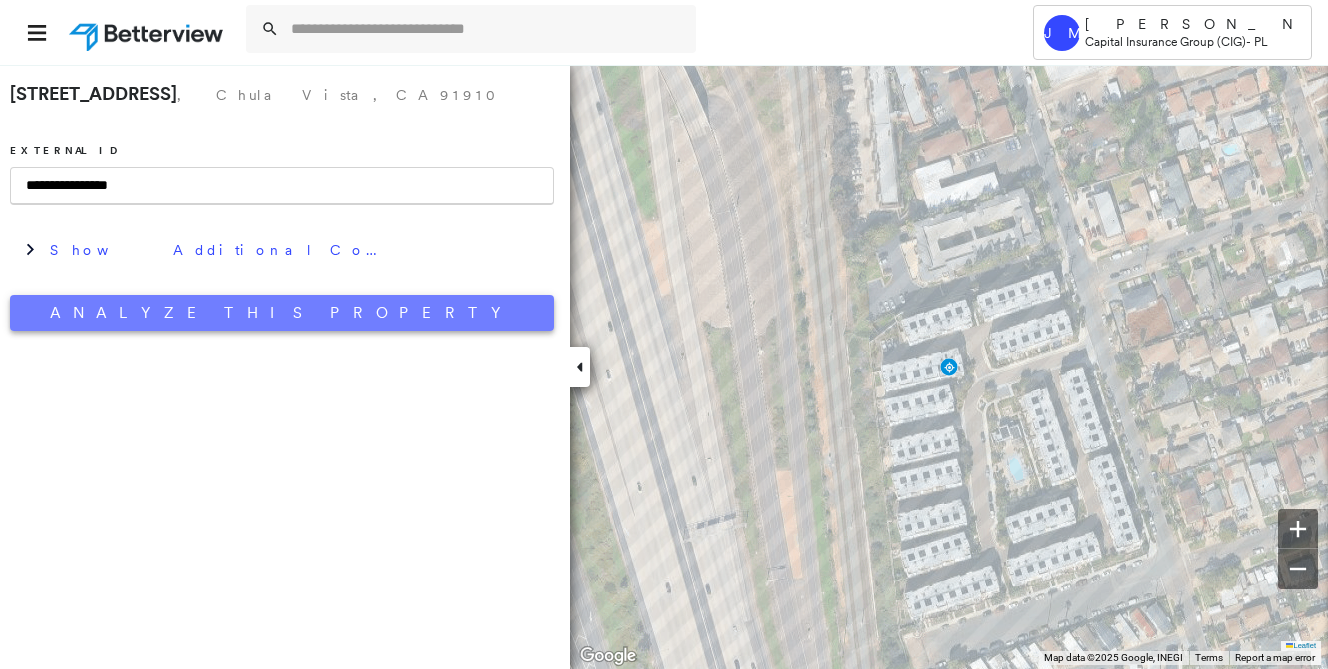 type on "**********" 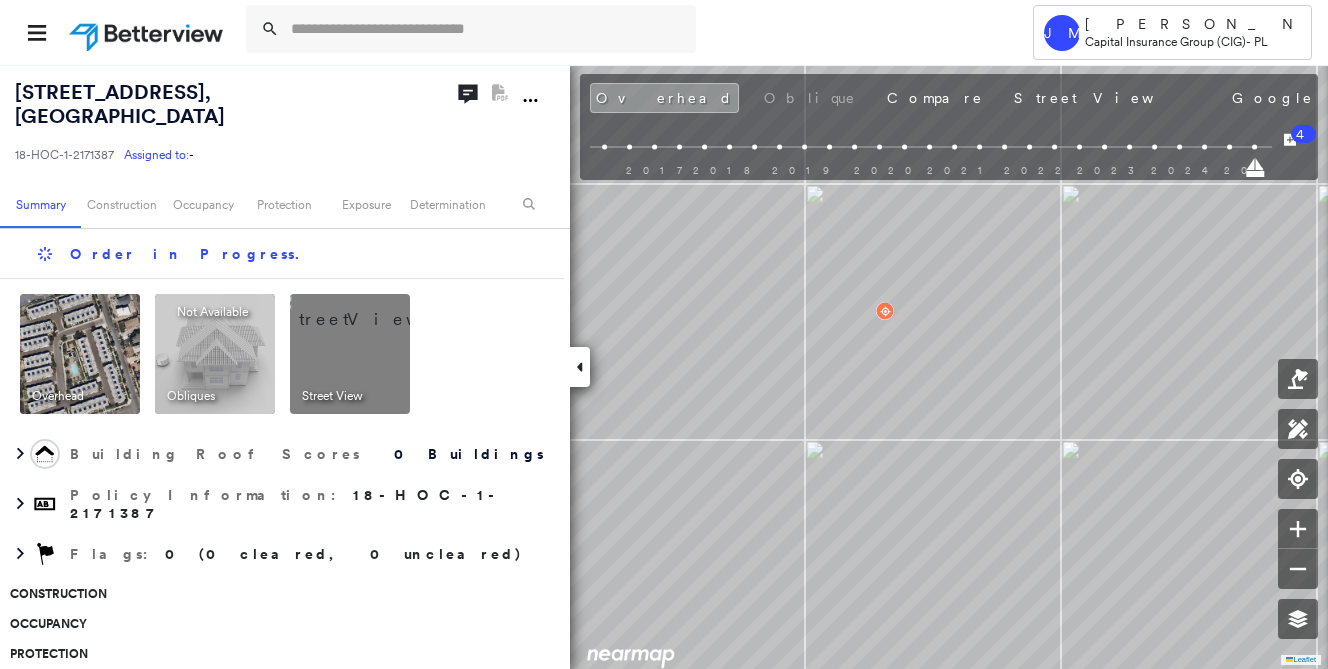 scroll, scrollTop: 0, scrollLeft: 0, axis: both 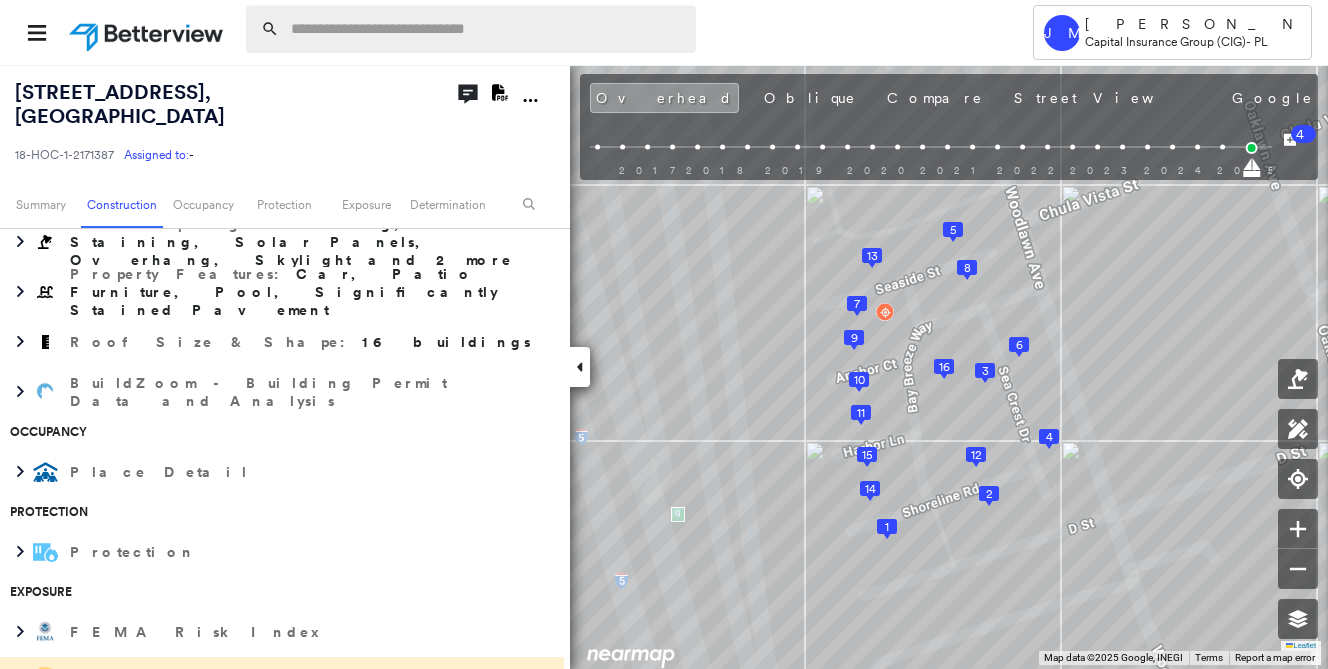 click at bounding box center [487, 29] 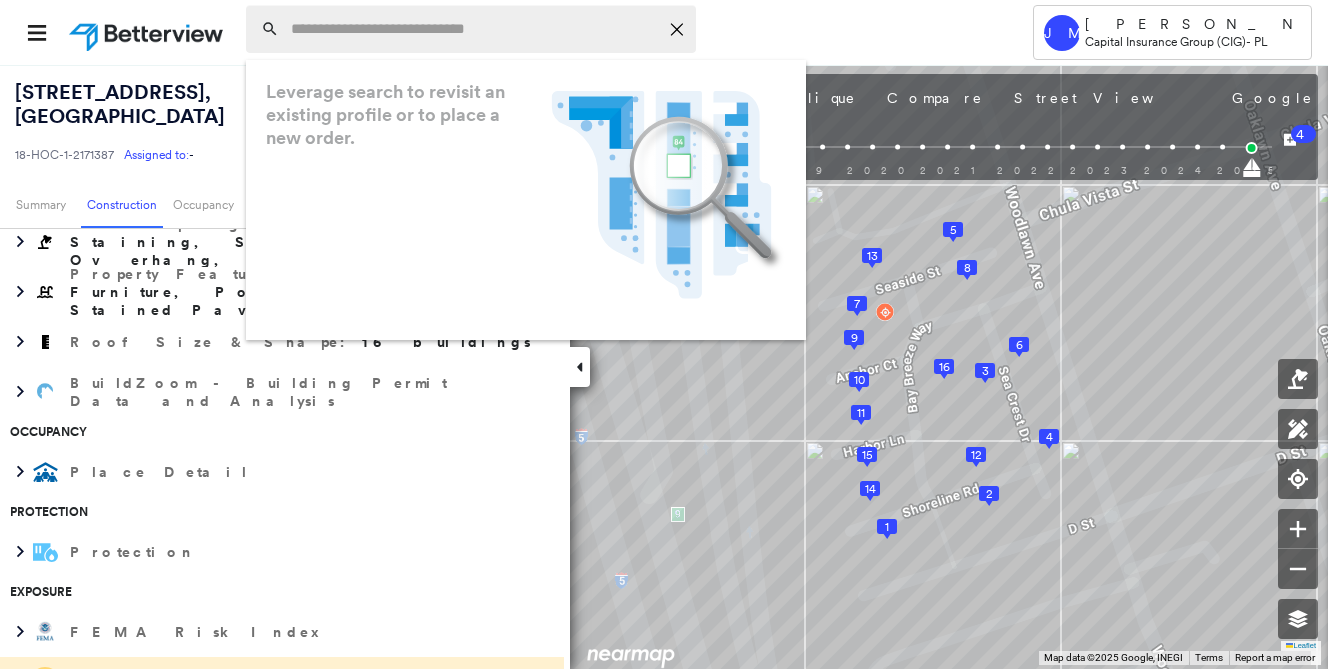 paste on "**********" 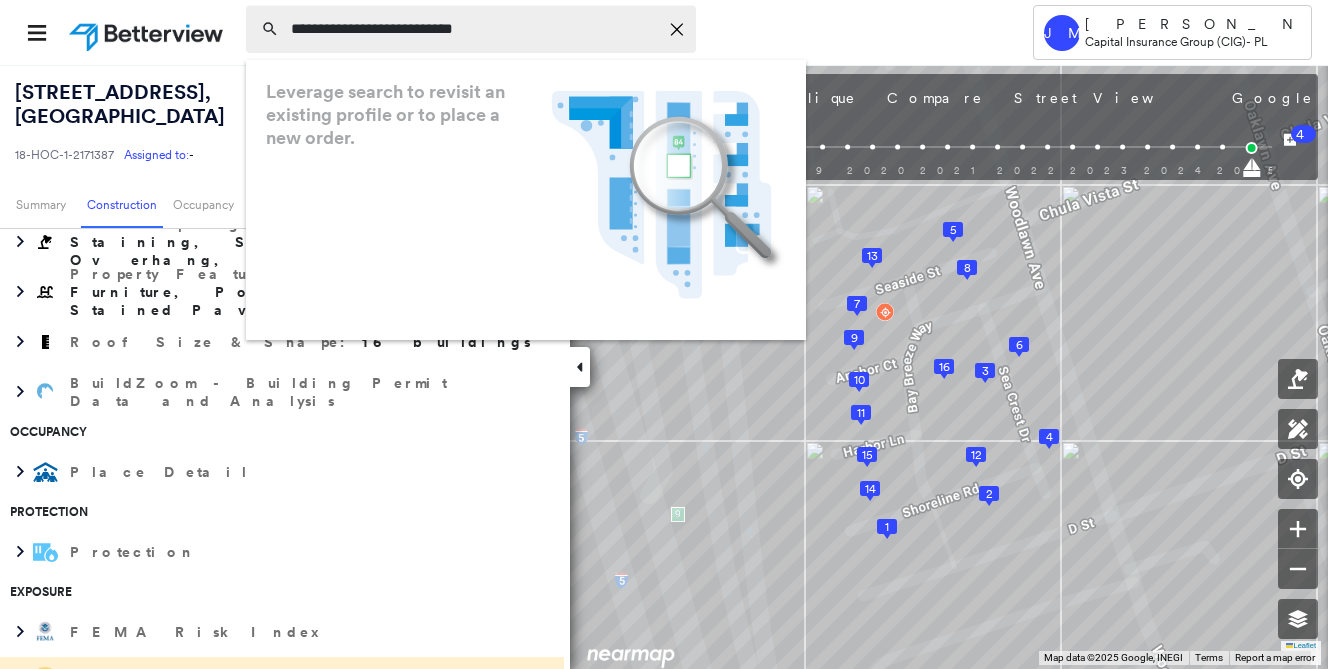 type on "**********" 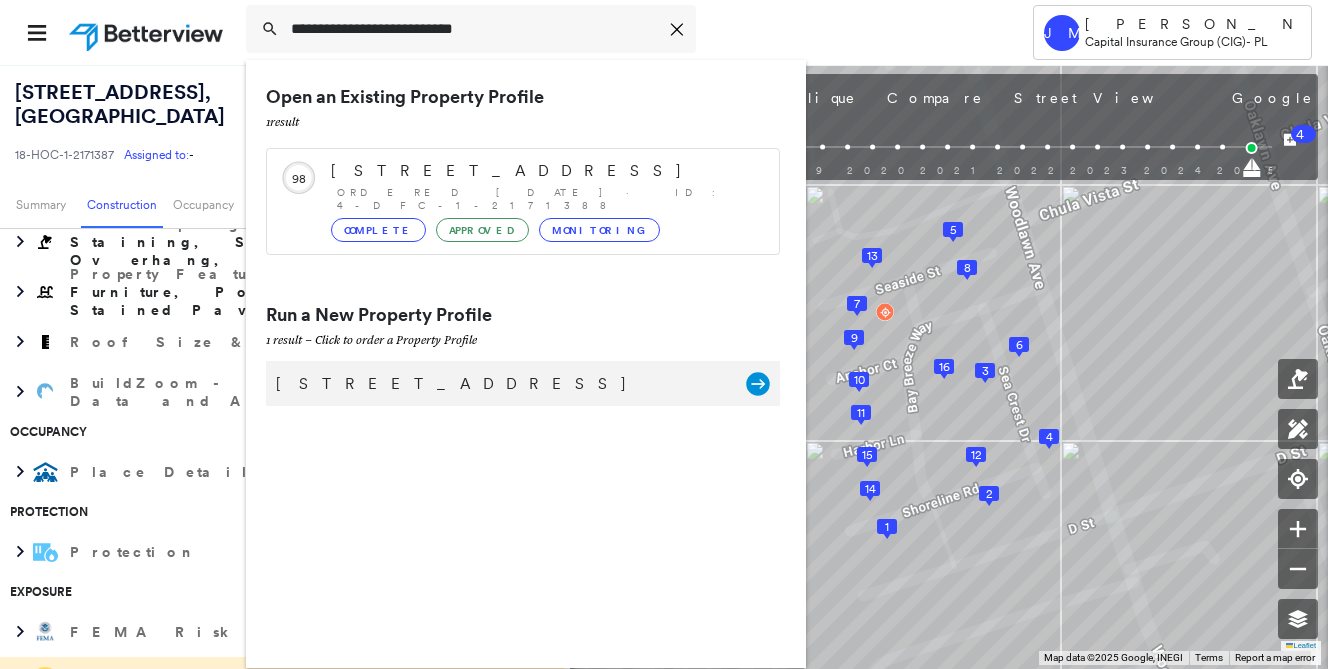 click on "[STREET_ADDRESS]" at bounding box center [501, 384] 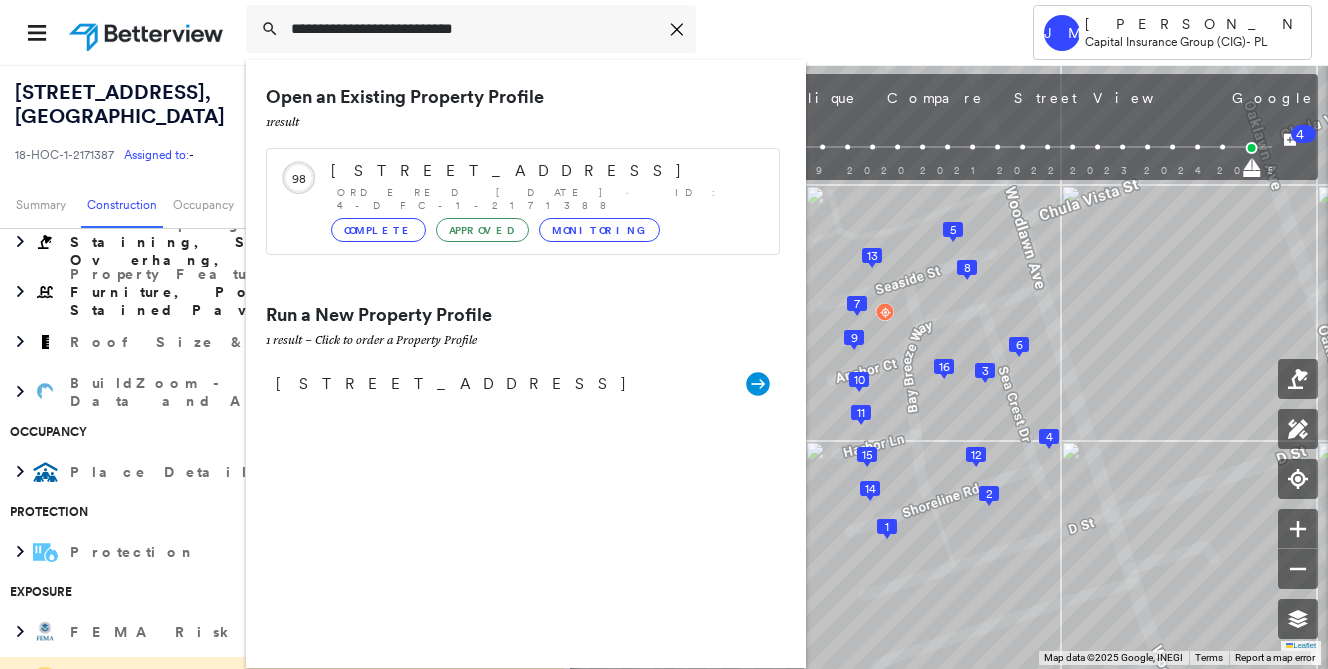 type 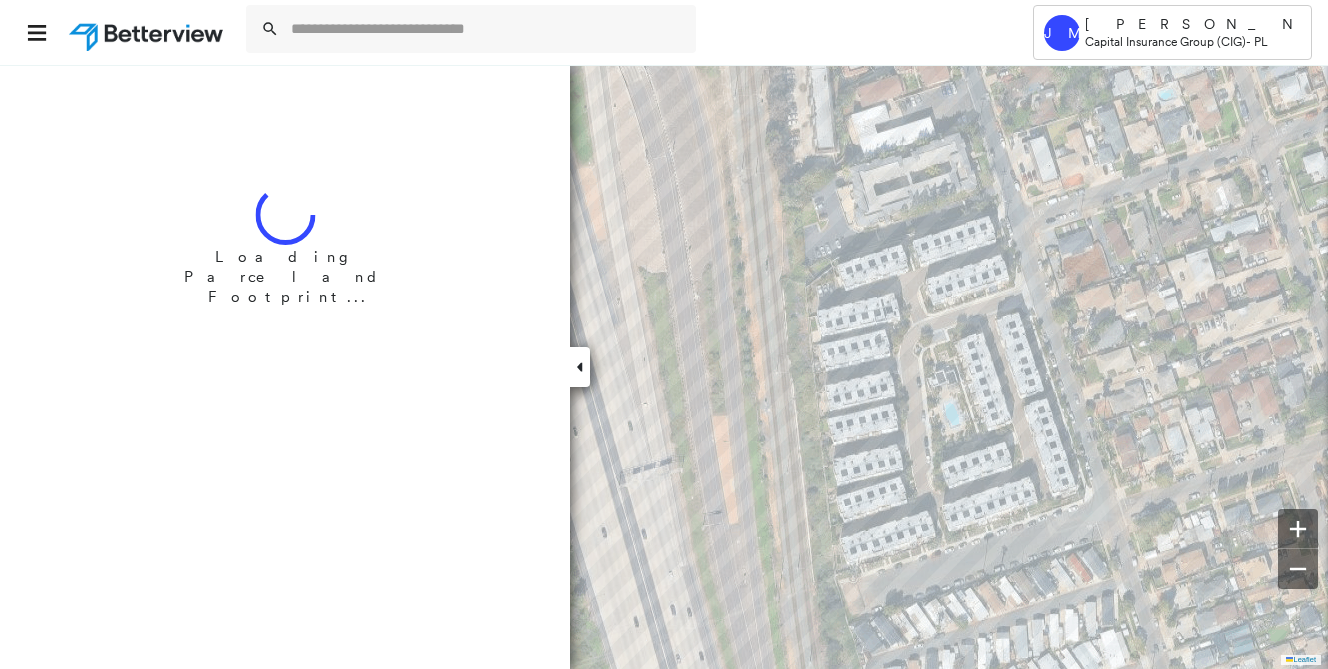scroll, scrollTop: 0, scrollLeft: 0, axis: both 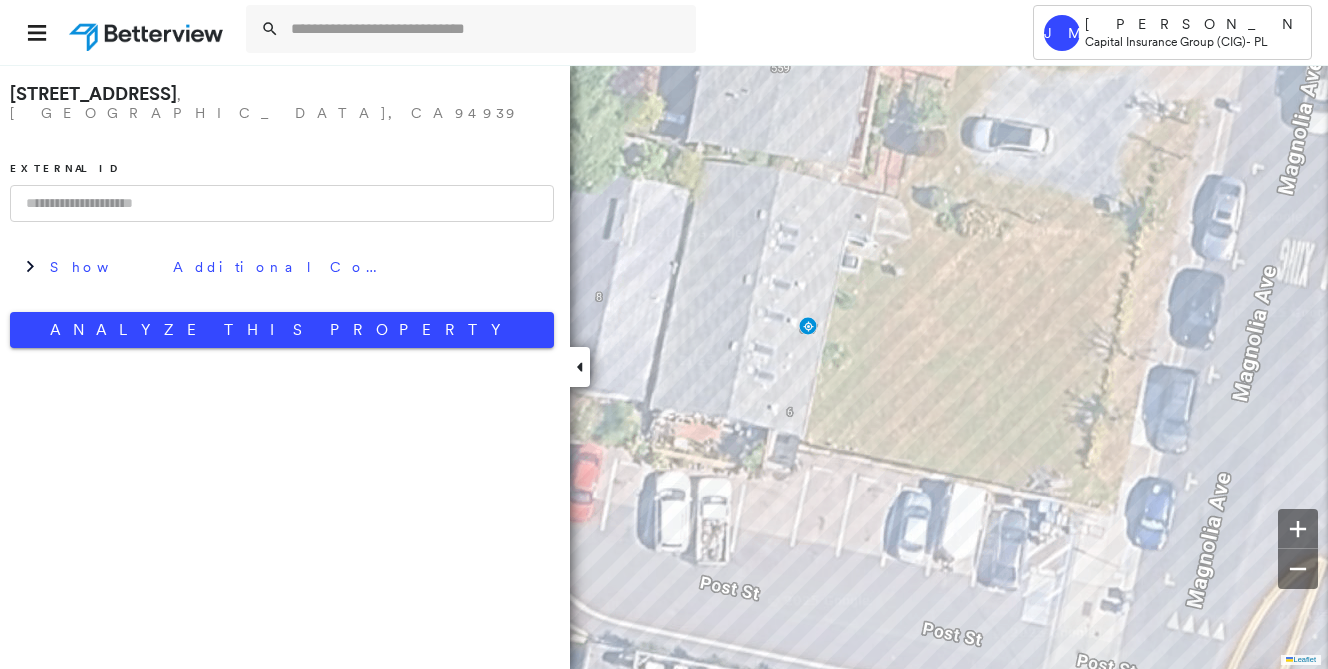 click at bounding box center (282, 203) 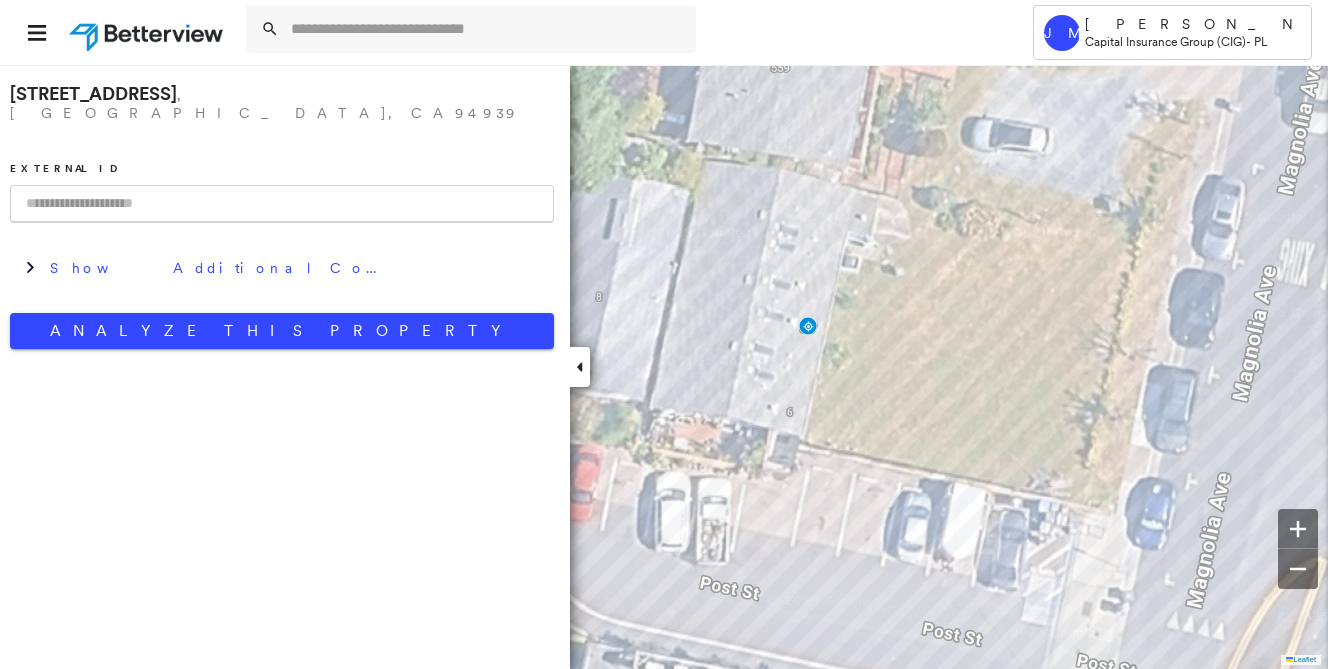 paste on "**********" 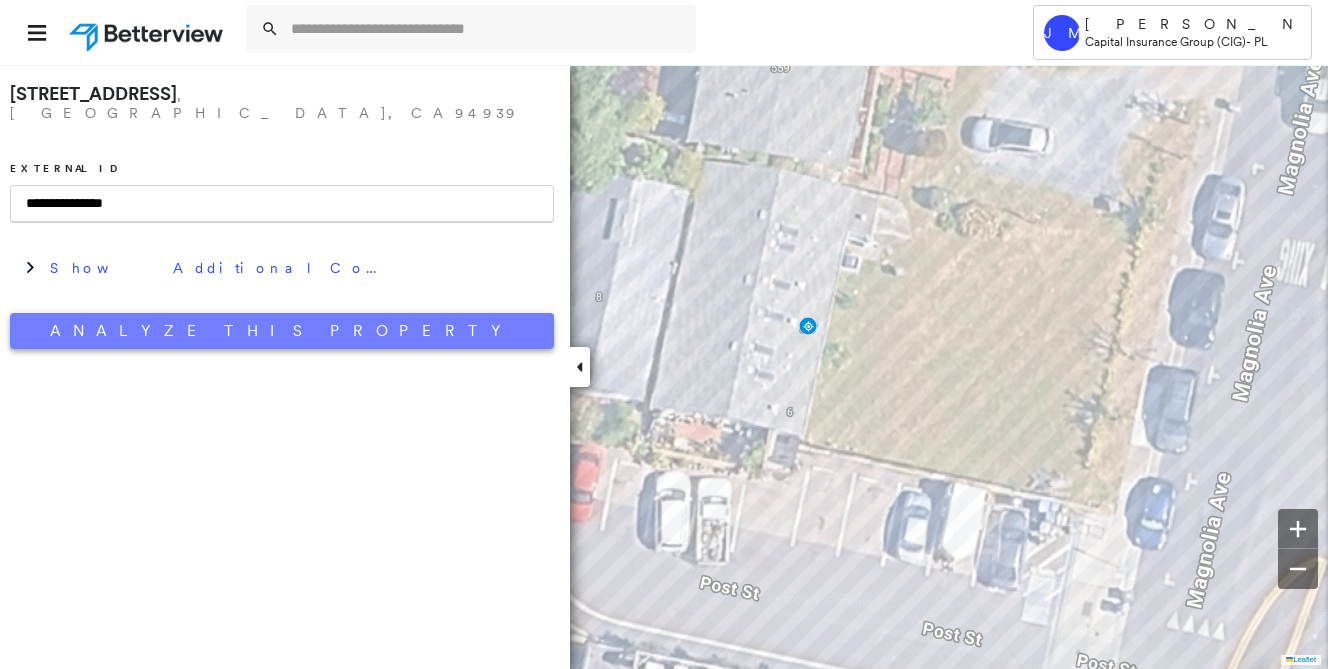 type on "**********" 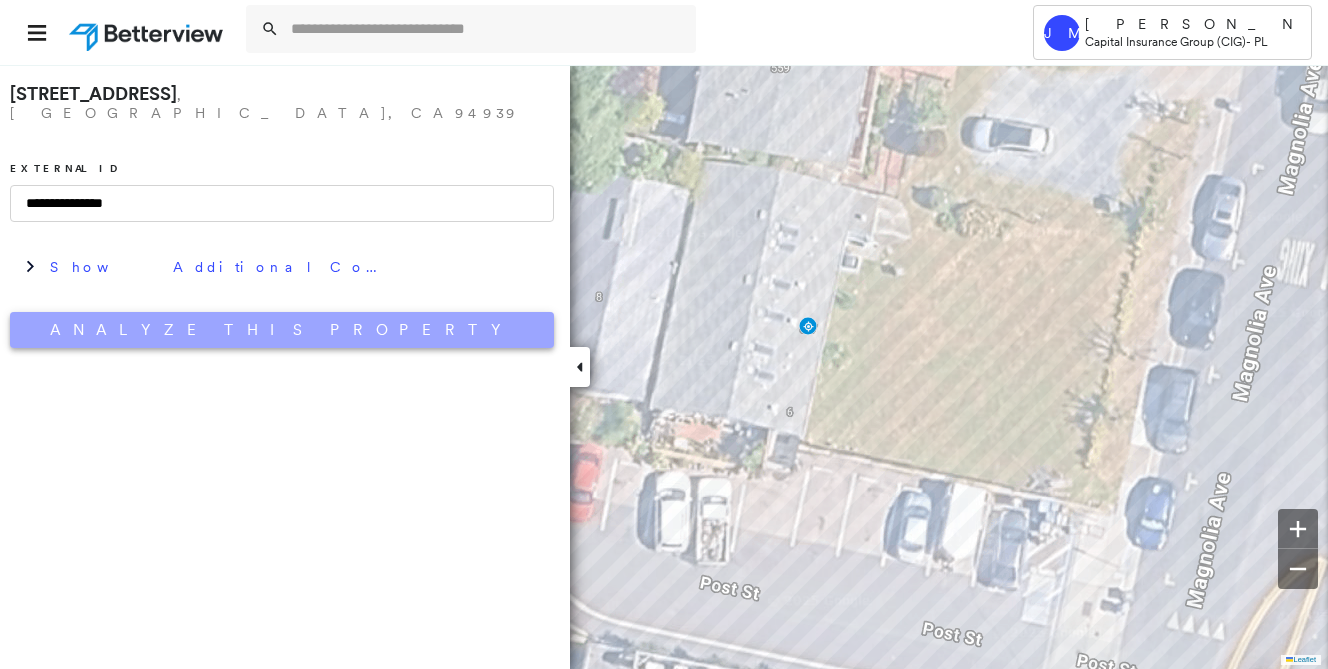 click on "Analyze This Property" at bounding box center [282, 330] 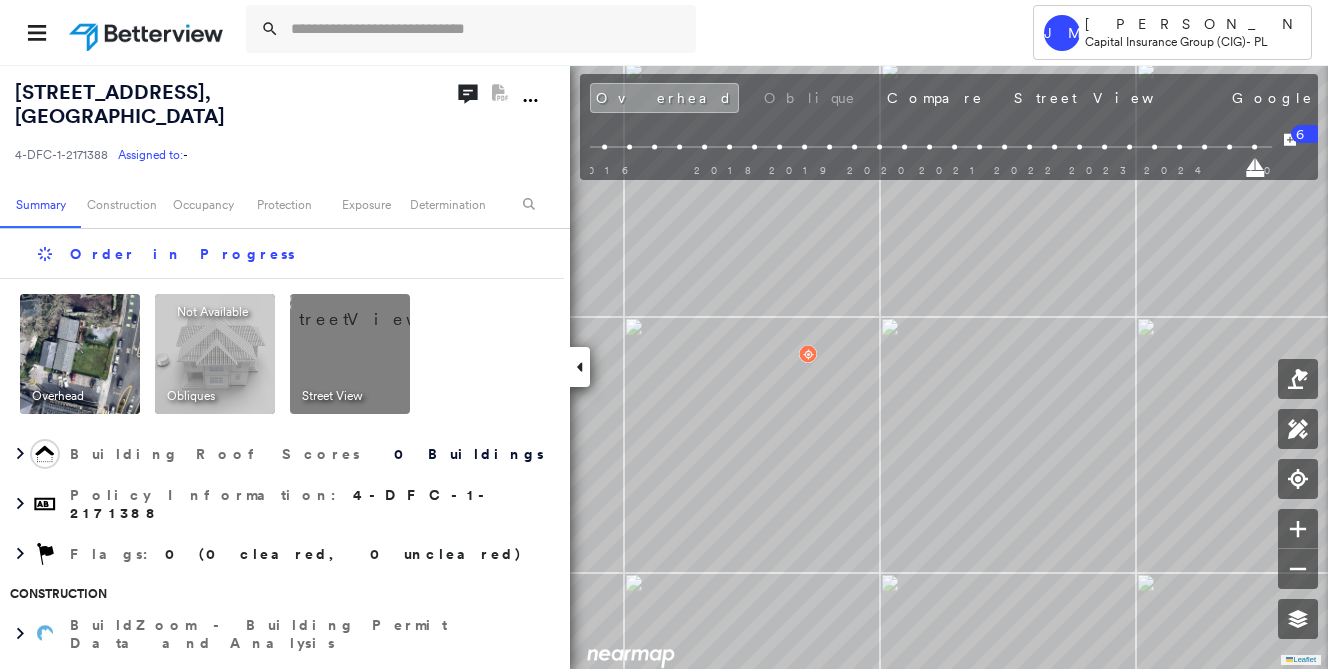 scroll, scrollTop: 0, scrollLeft: 0, axis: both 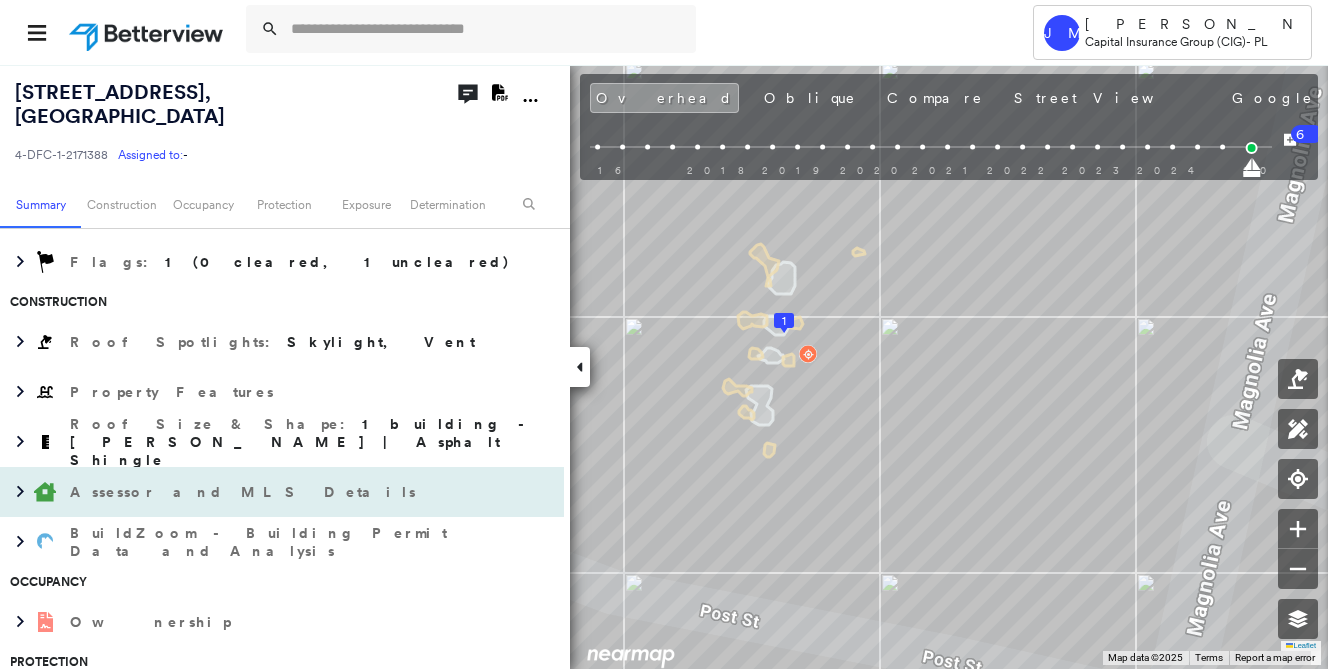 click on "Assessor and MLS Details" at bounding box center [245, 492] 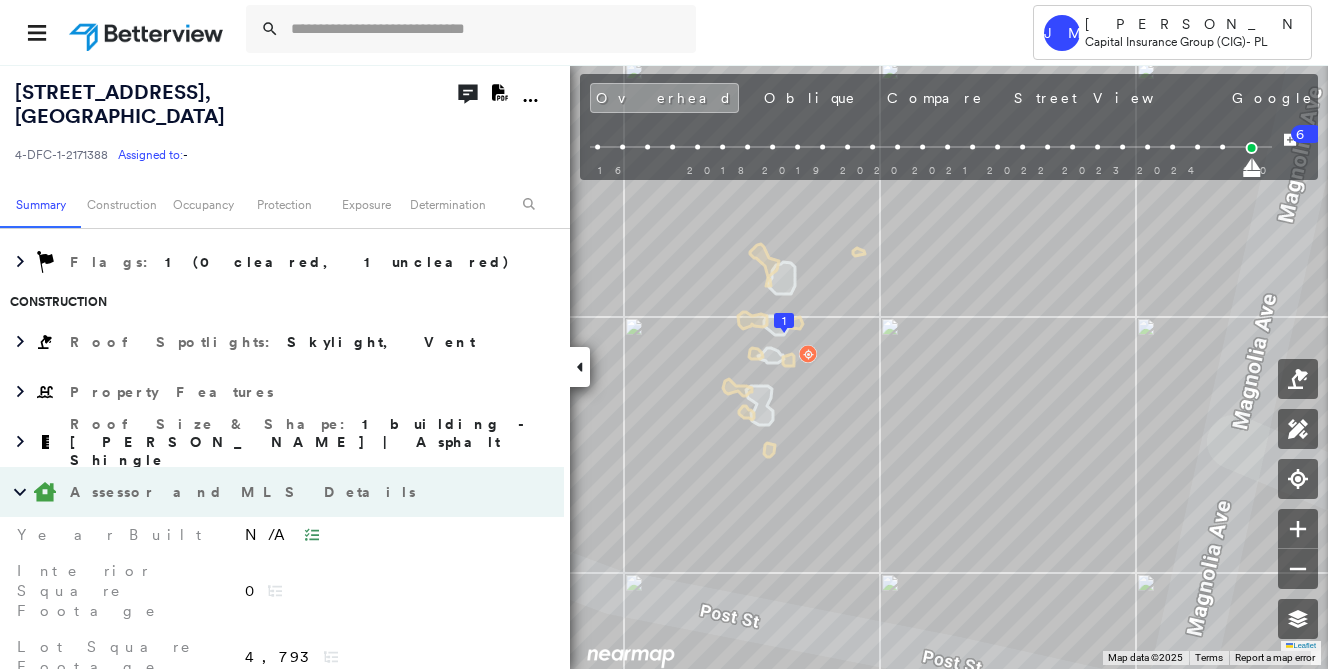 click on "Assessor and MLS Details" at bounding box center [245, 492] 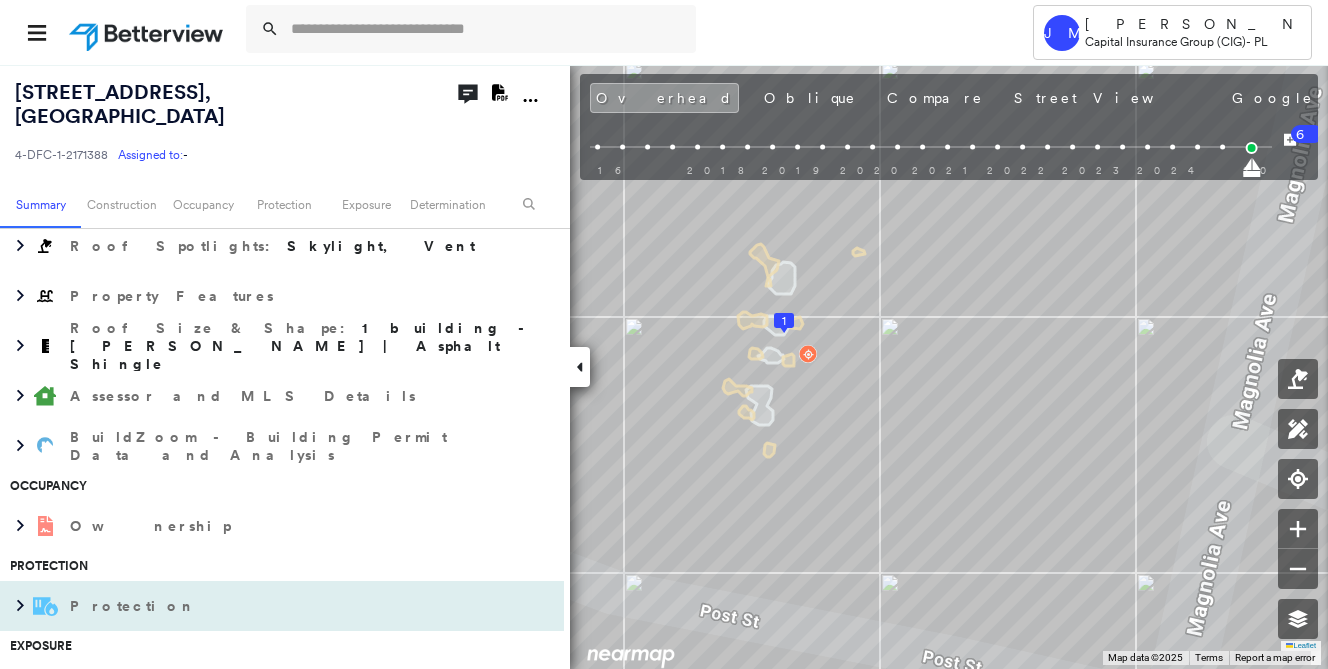 scroll, scrollTop: 600, scrollLeft: 0, axis: vertical 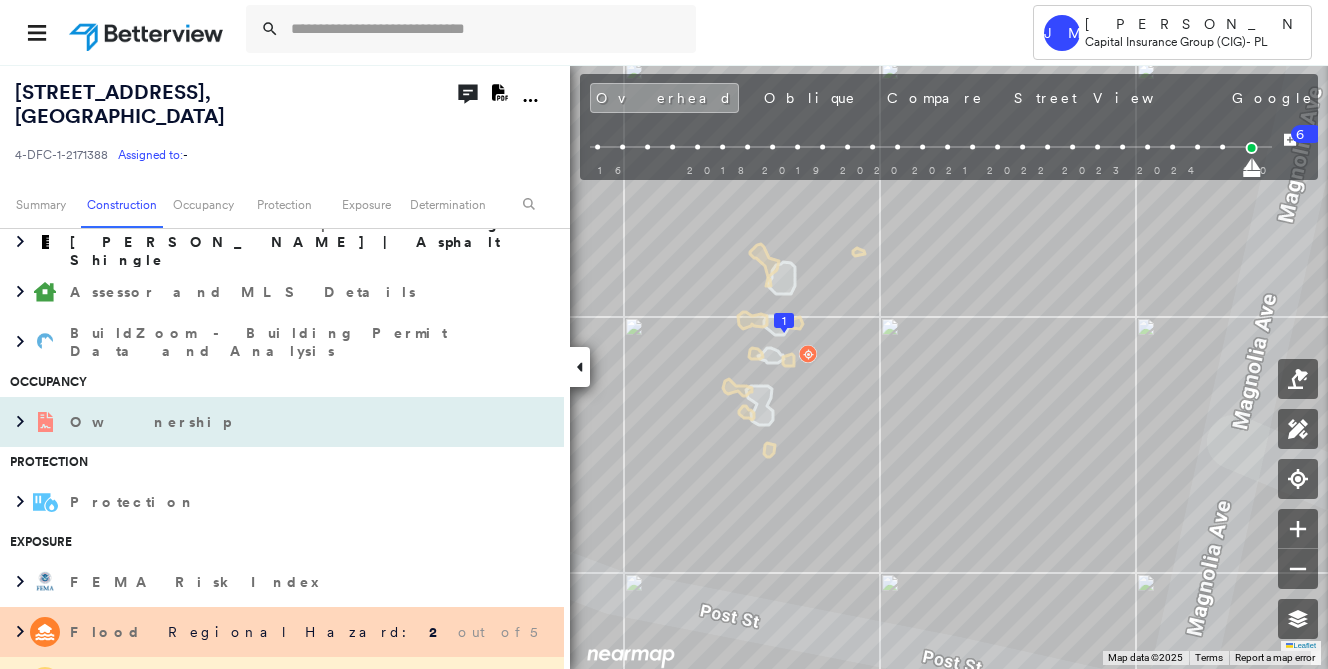 click on "Ownership" at bounding box center [262, 422] 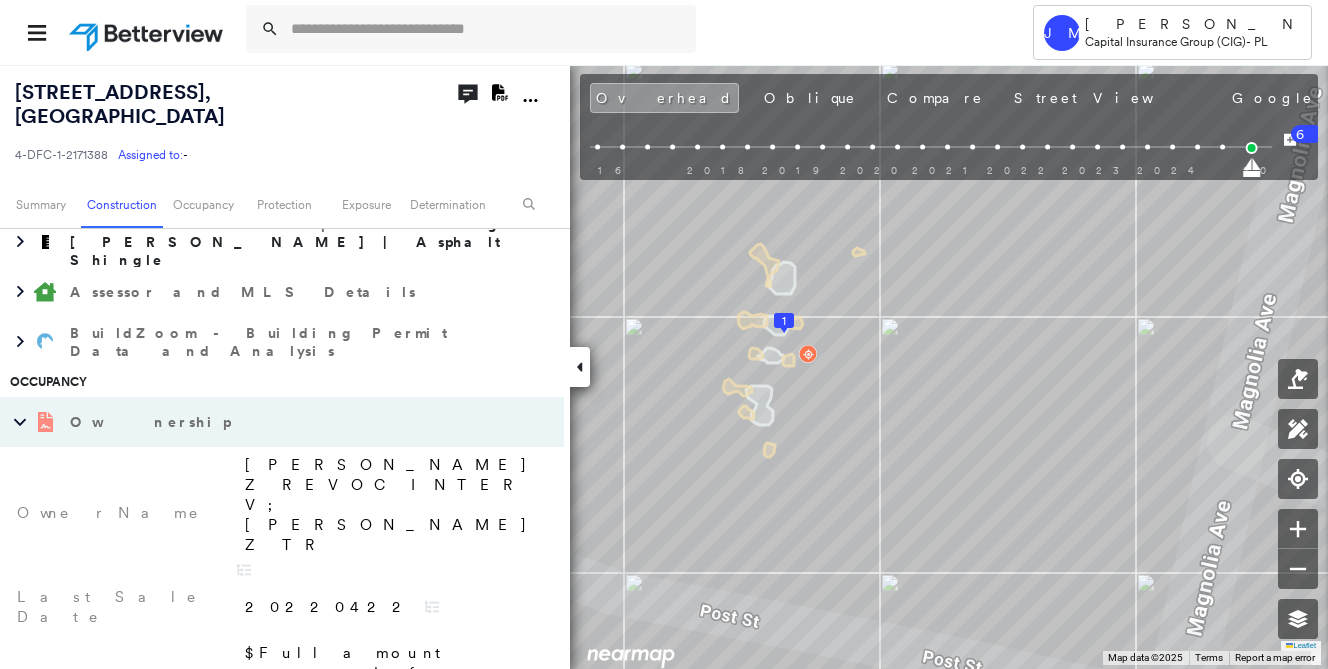 click on "Ownership" at bounding box center (262, 422) 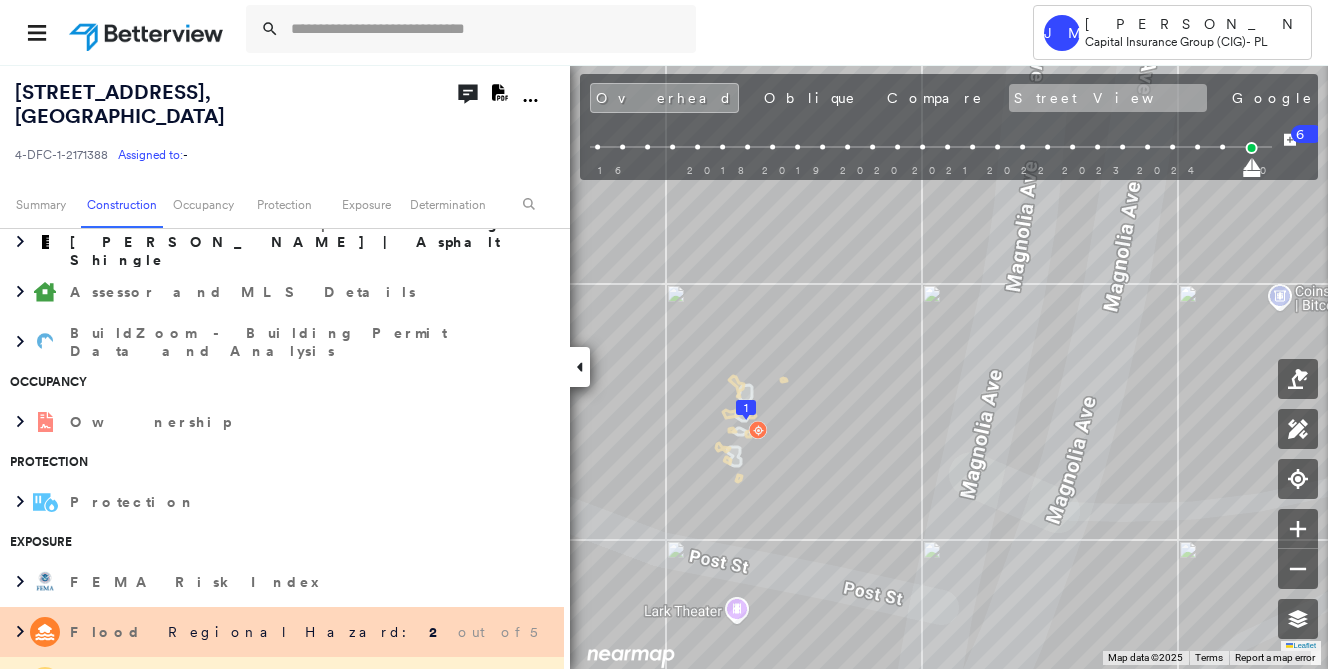 click on "Street View" at bounding box center [1108, 98] 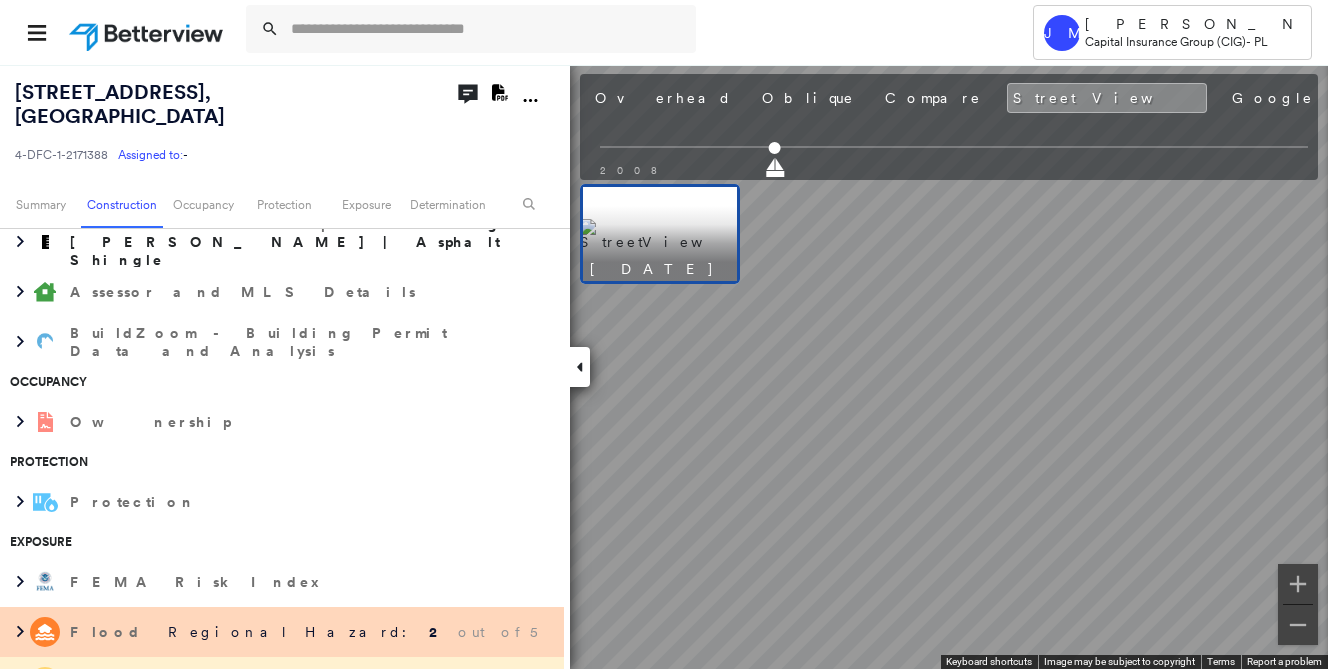 scroll, scrollTop: 0, scrollLeft: 0, axis: both 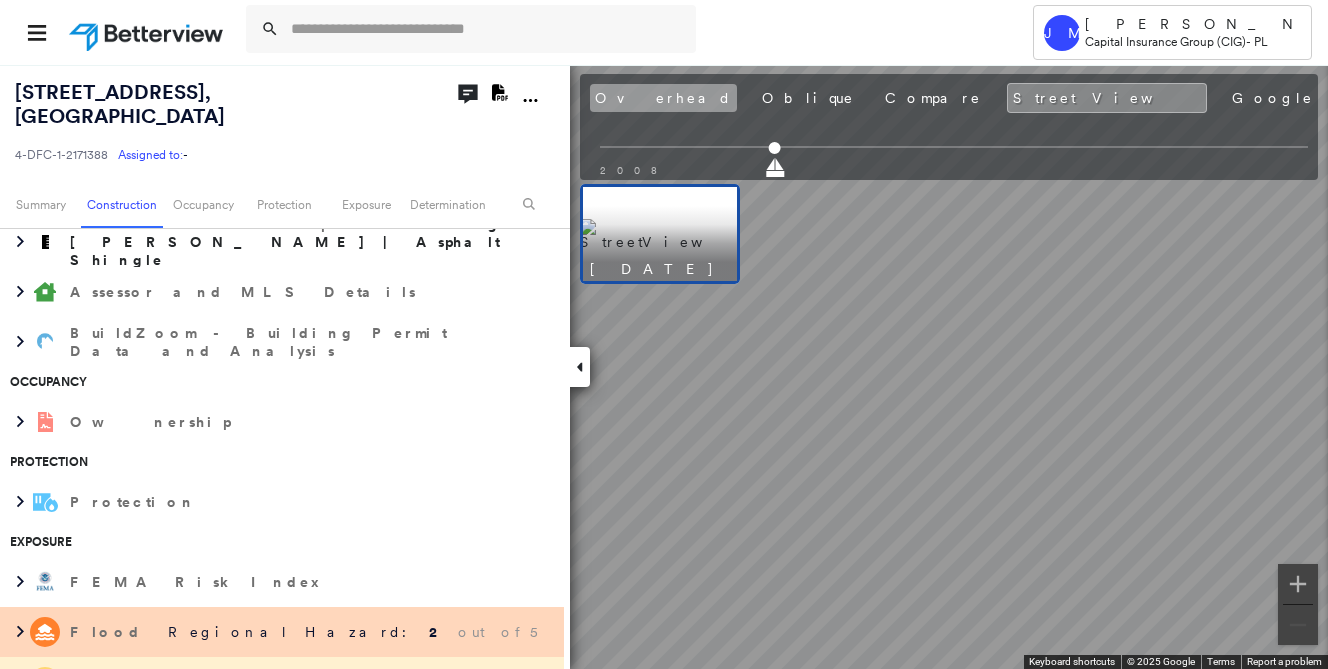 click on "Overhead" at bounding box center [663, 98] 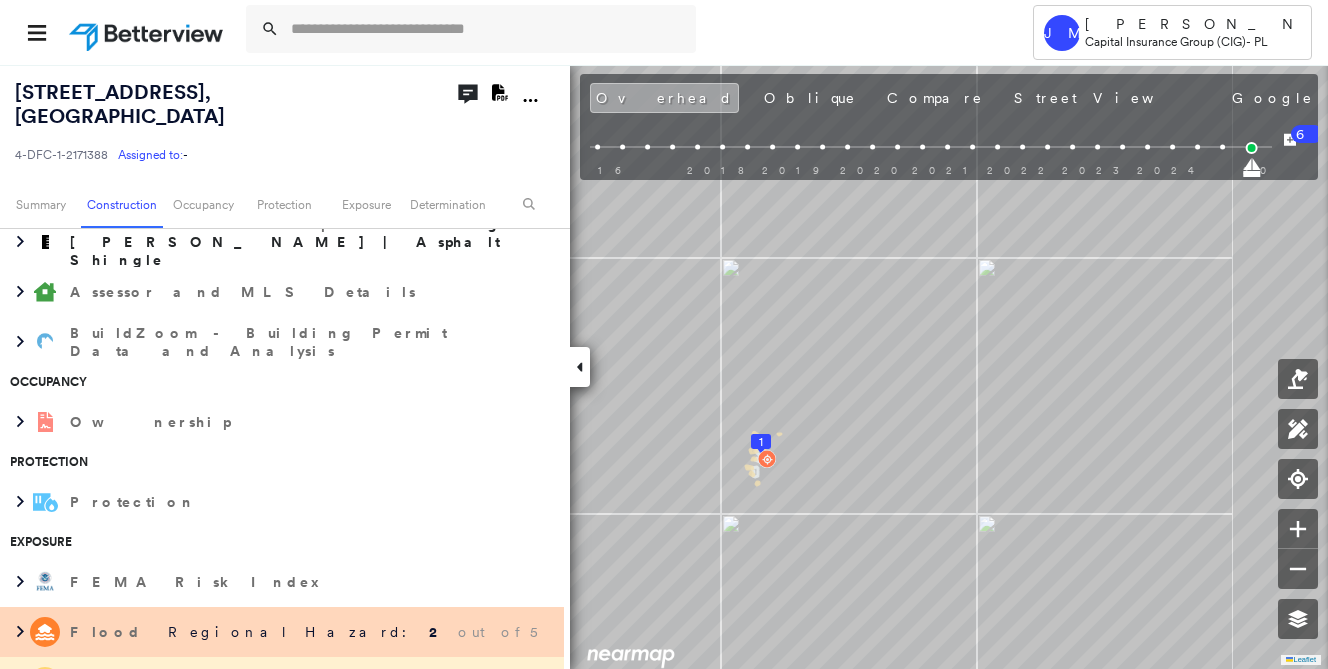 scroll, scrollTop: 0, scrollLeft: 0, axis: both 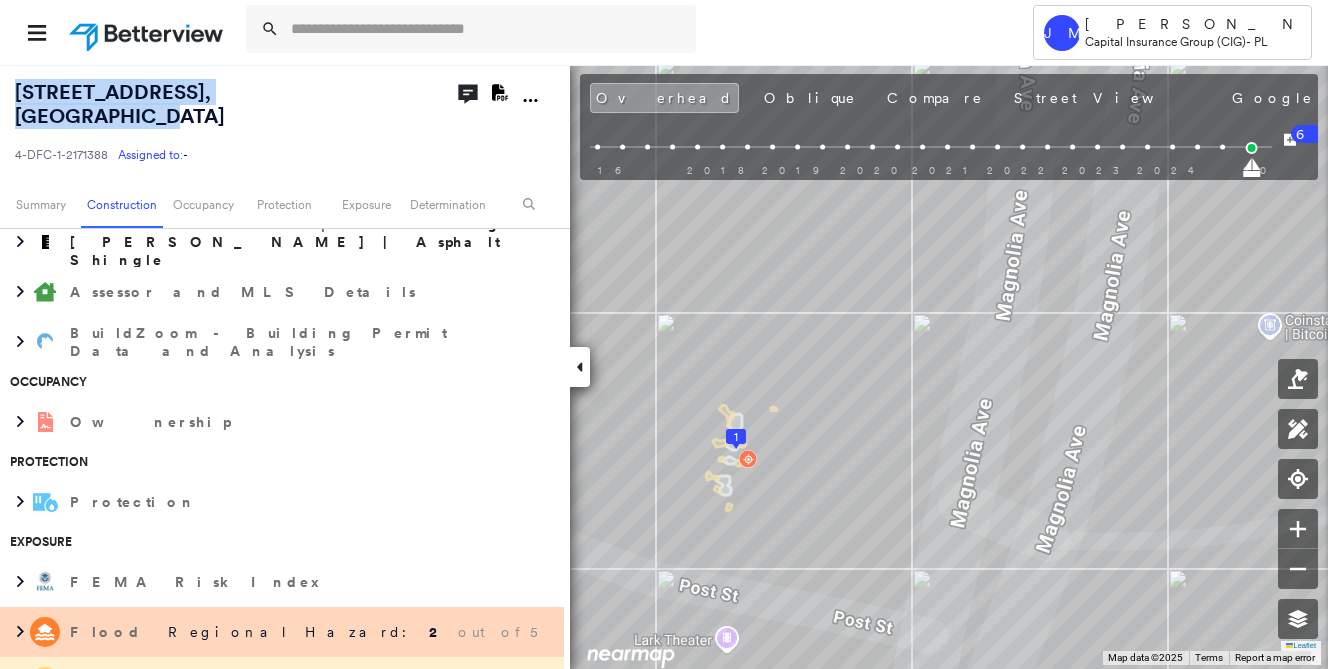 drag, startPoint x: 348, startPoint y: 99, endPoint x: 15, endPoint y: 95, distance: 333.02402 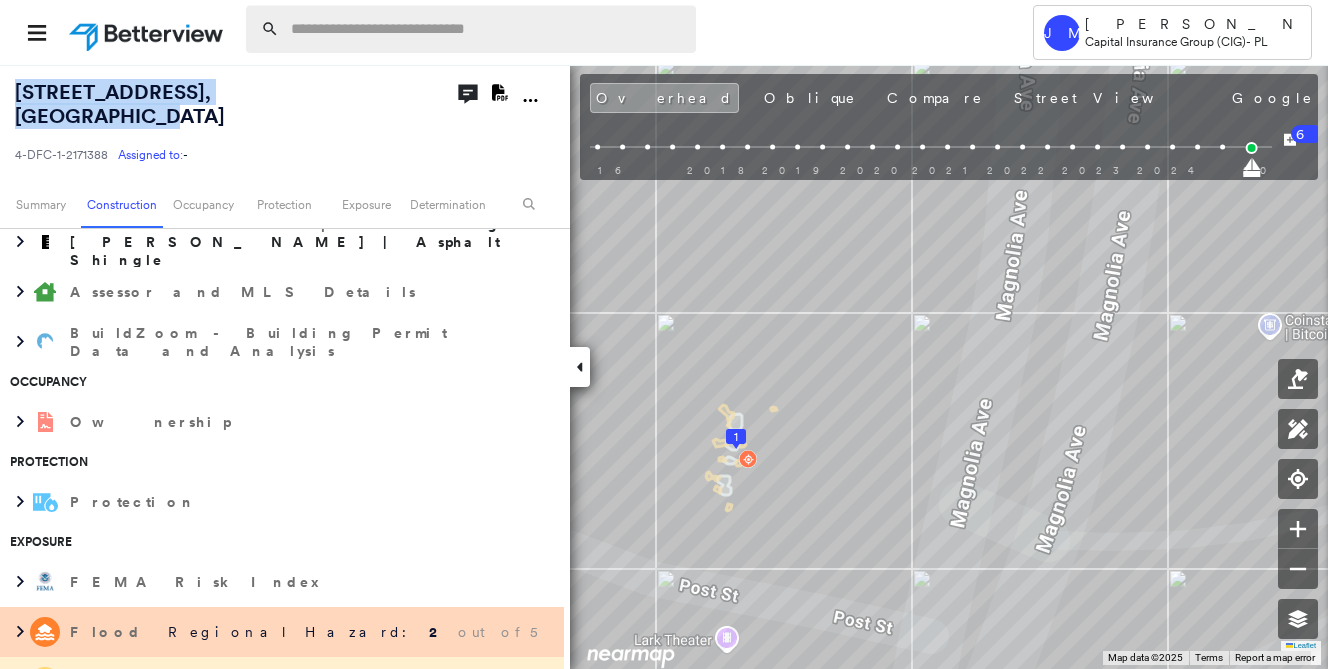 scroll, scrollTop: 600, scrollLeft: 0, axis: vertical 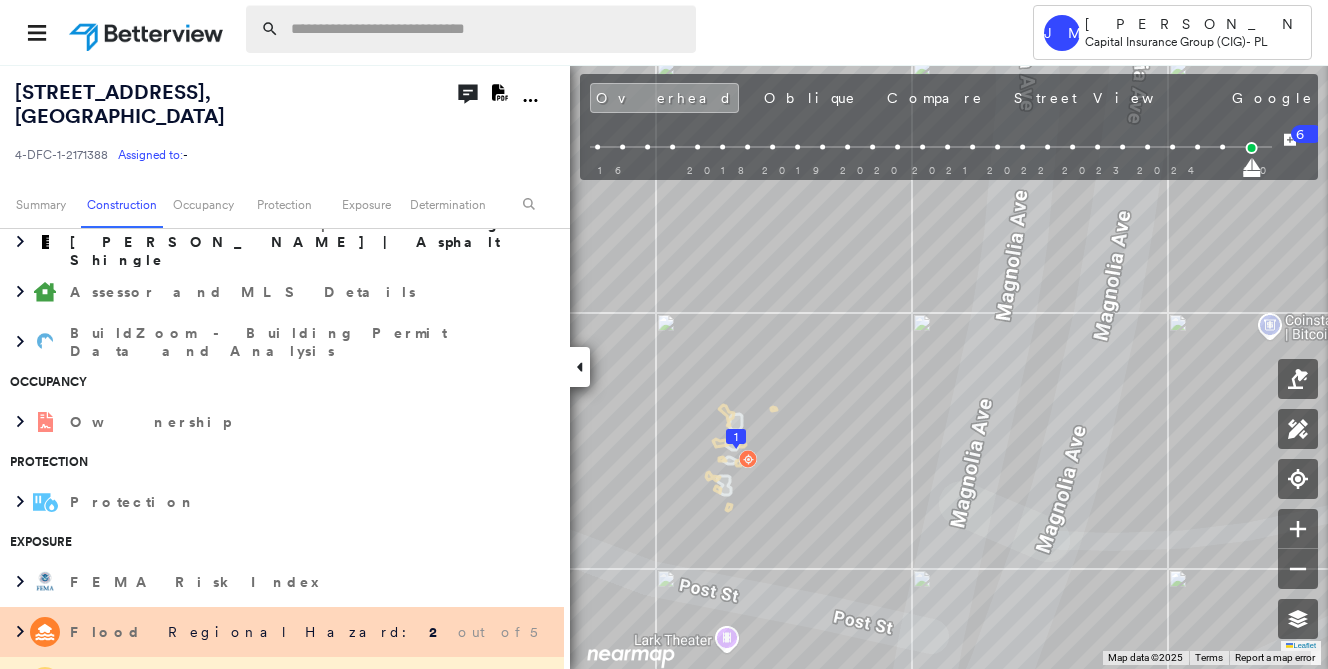 click at bounding box center [487, 29] 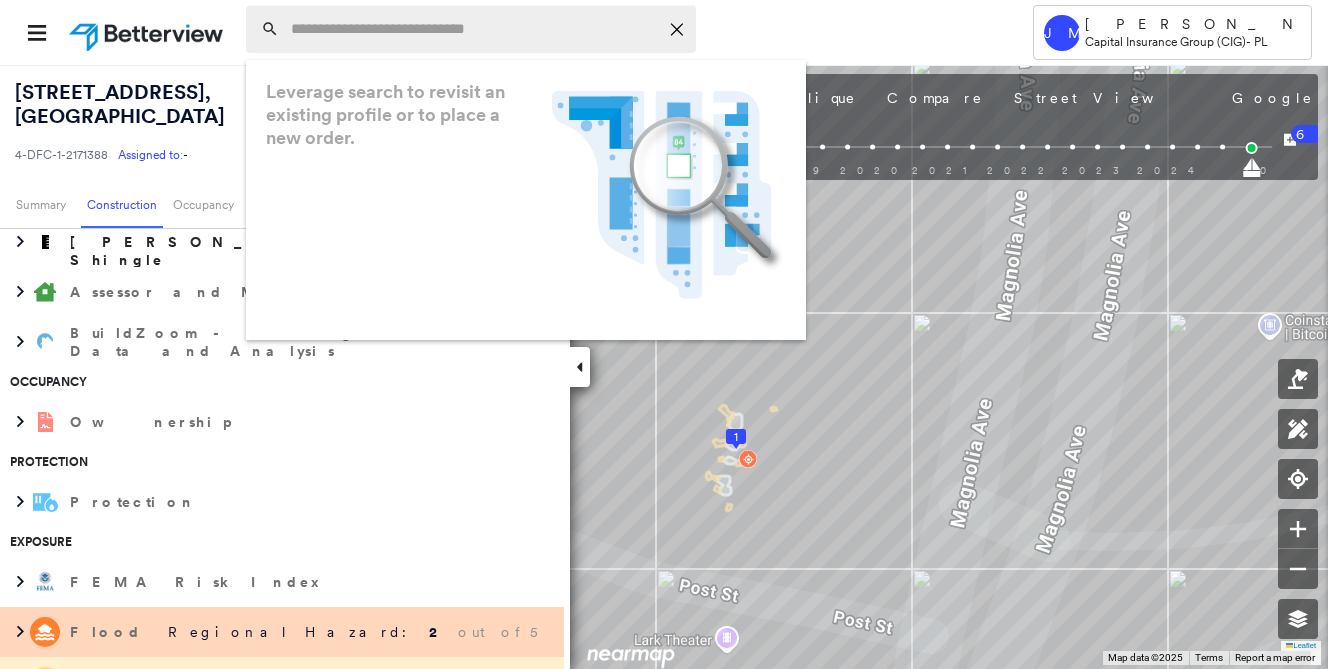 paste on "**********" 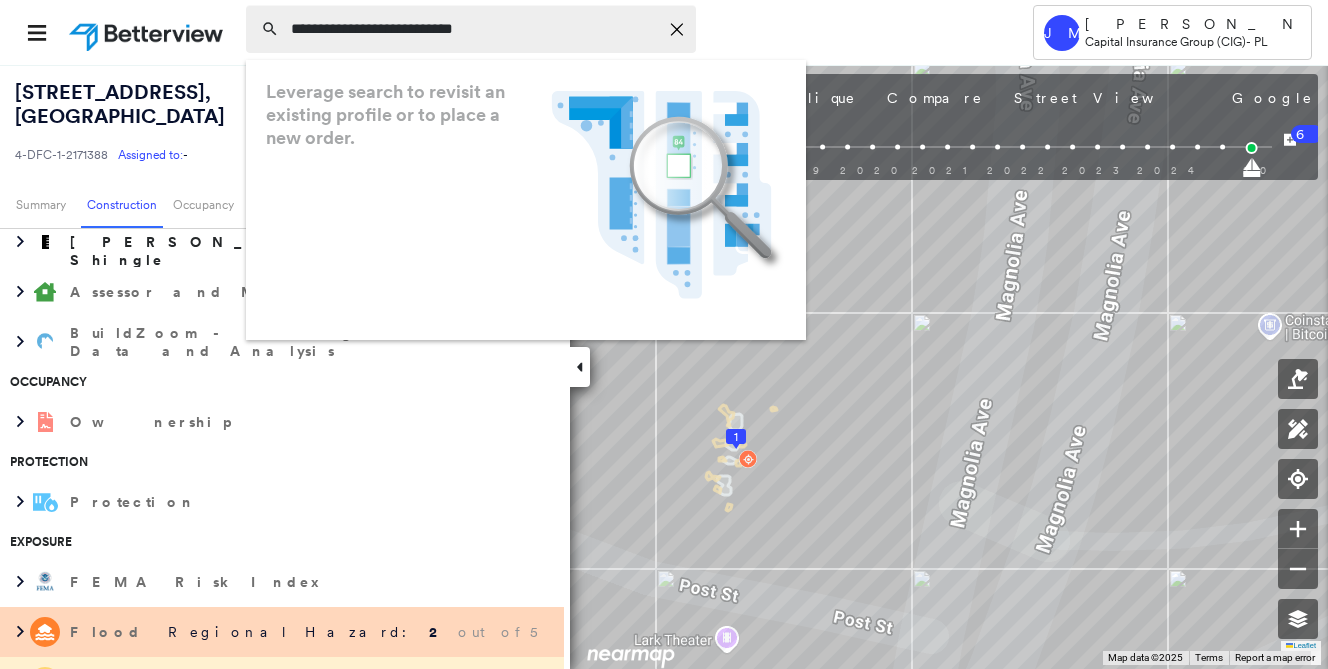 type on "**********" 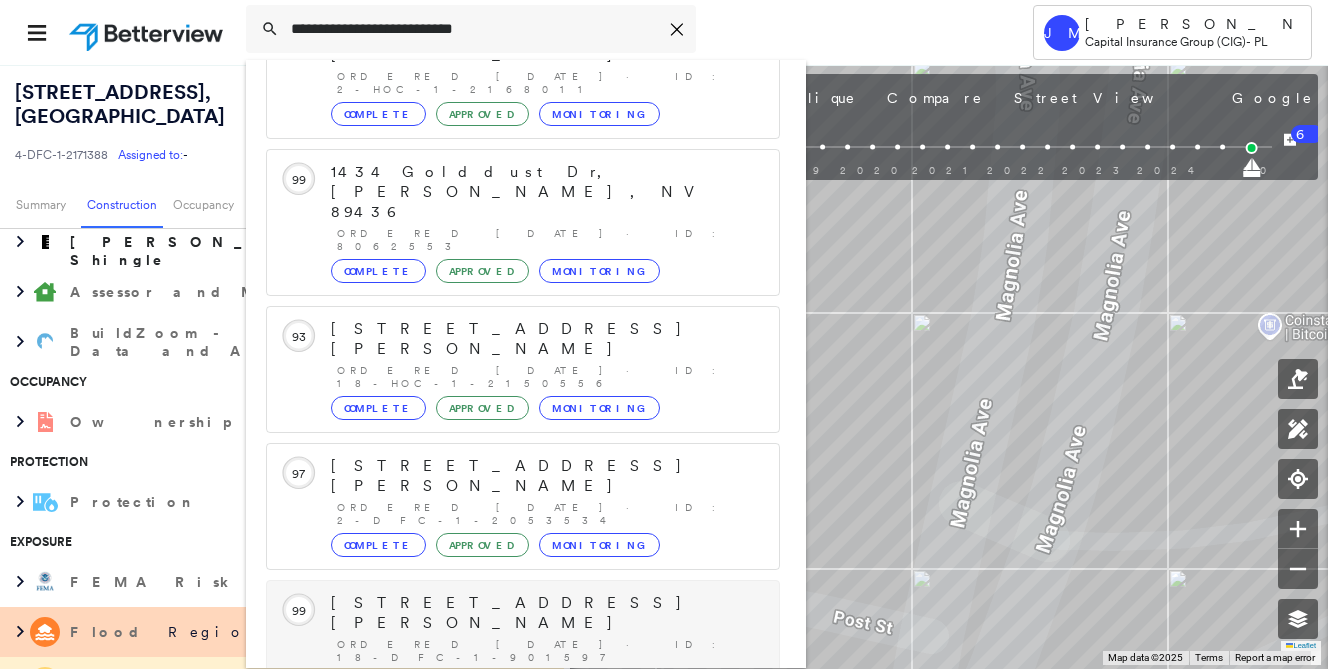 scroll, scrollTop: 213, scrollLeft: 0, axis: vertical 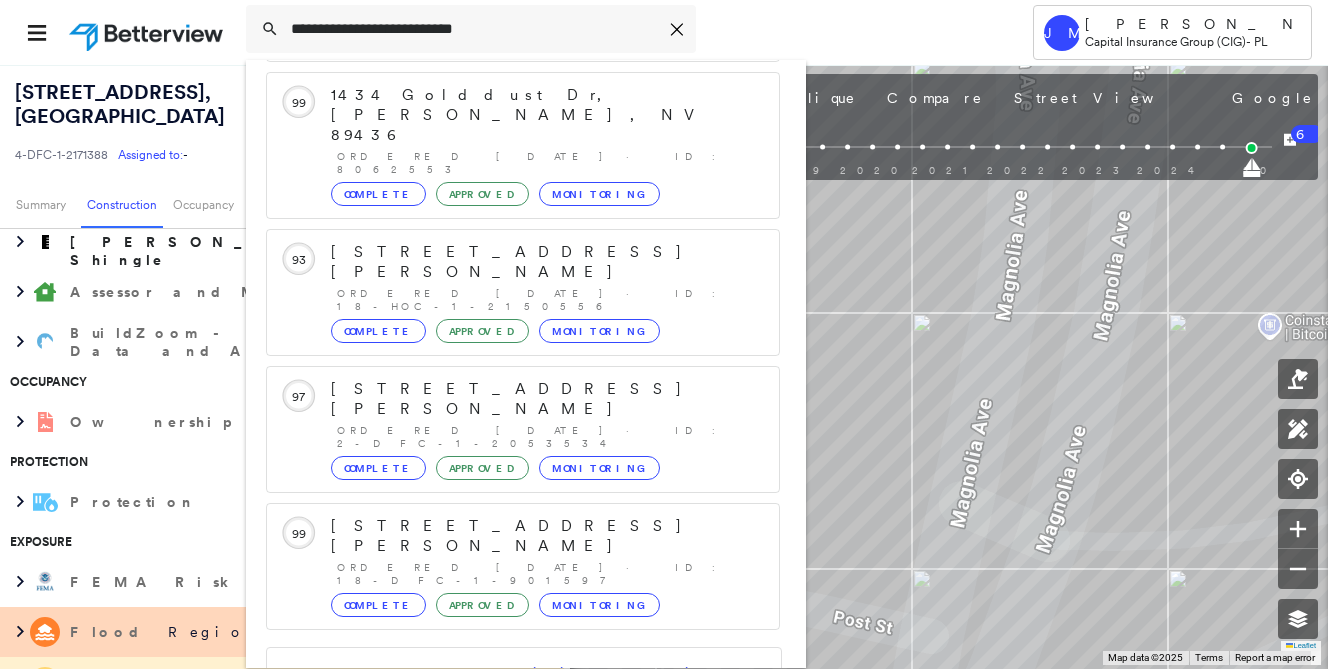 click on "[STREET_ADDRESS]" at bounding box center (501, 811) 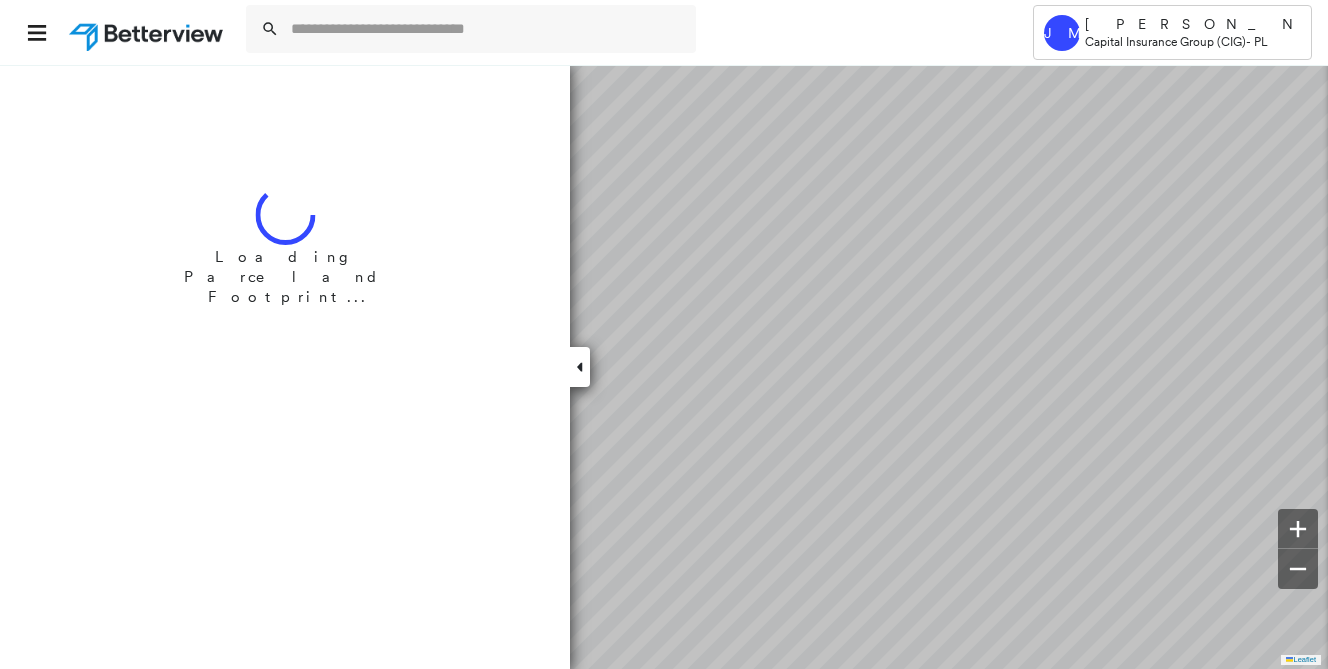 scroll, scrollTop: 0, scrollLeft: 0, axis: both 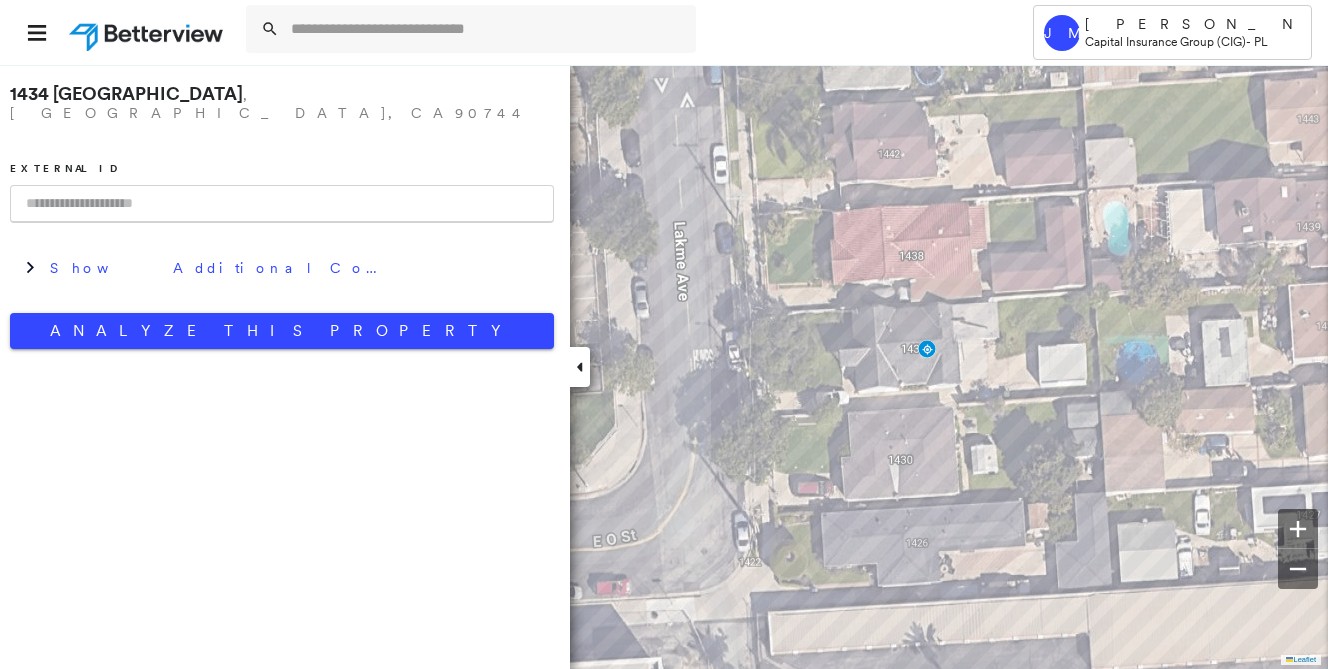 click at bounding box center (282, 204) 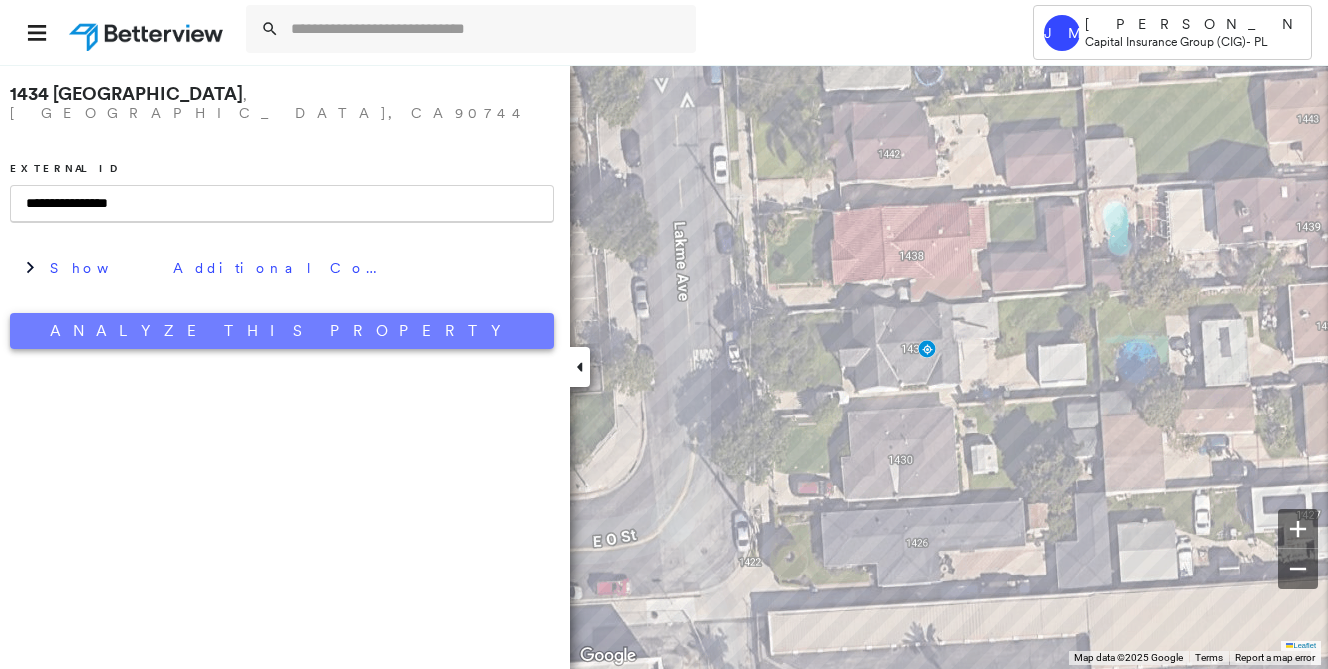 type on "**********" 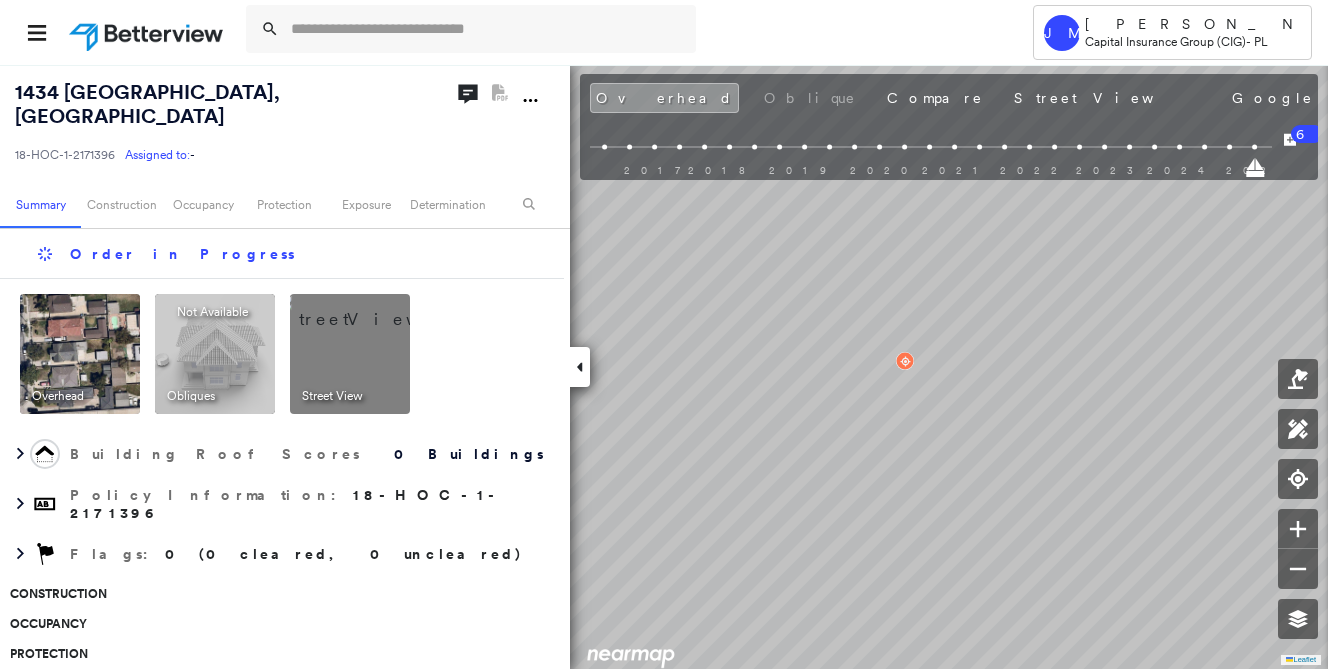 scroll, scrollTop: 0, scrollLeft: 0, axis: both 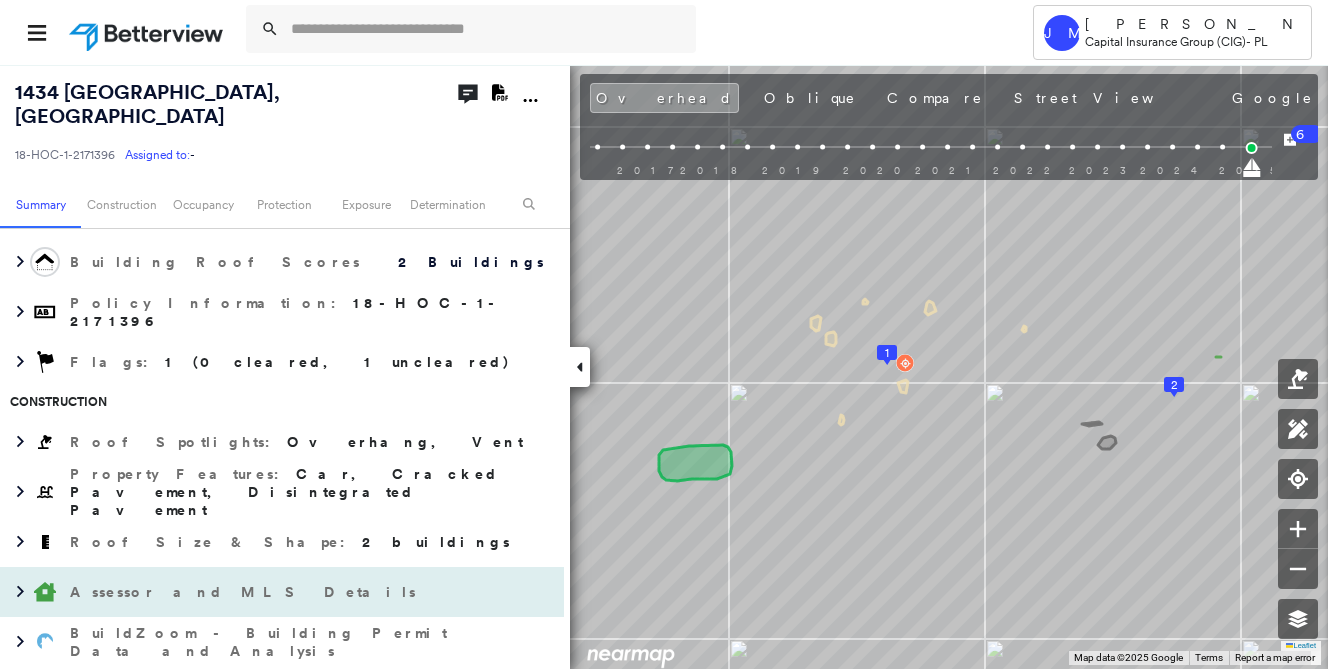click on "Assessor and MLS Details" at bounding box center [245, 592] 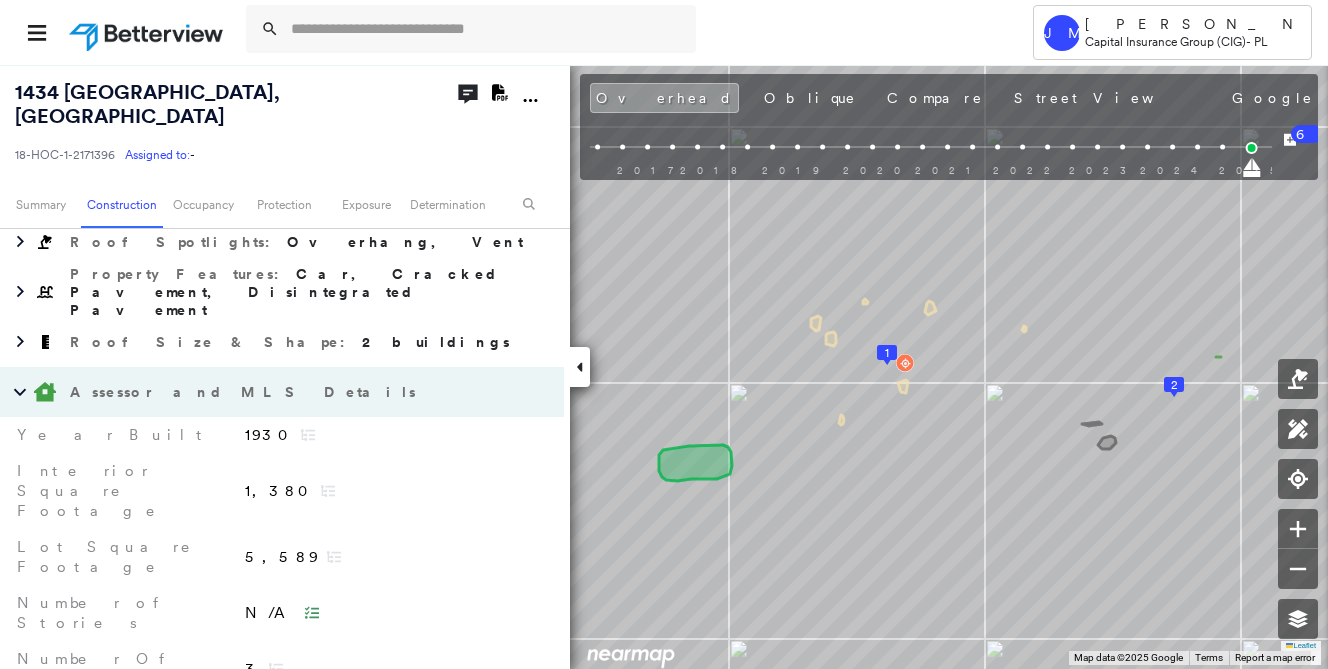 click on "Assessor and MLS Details" at bounding box center (245, 392) 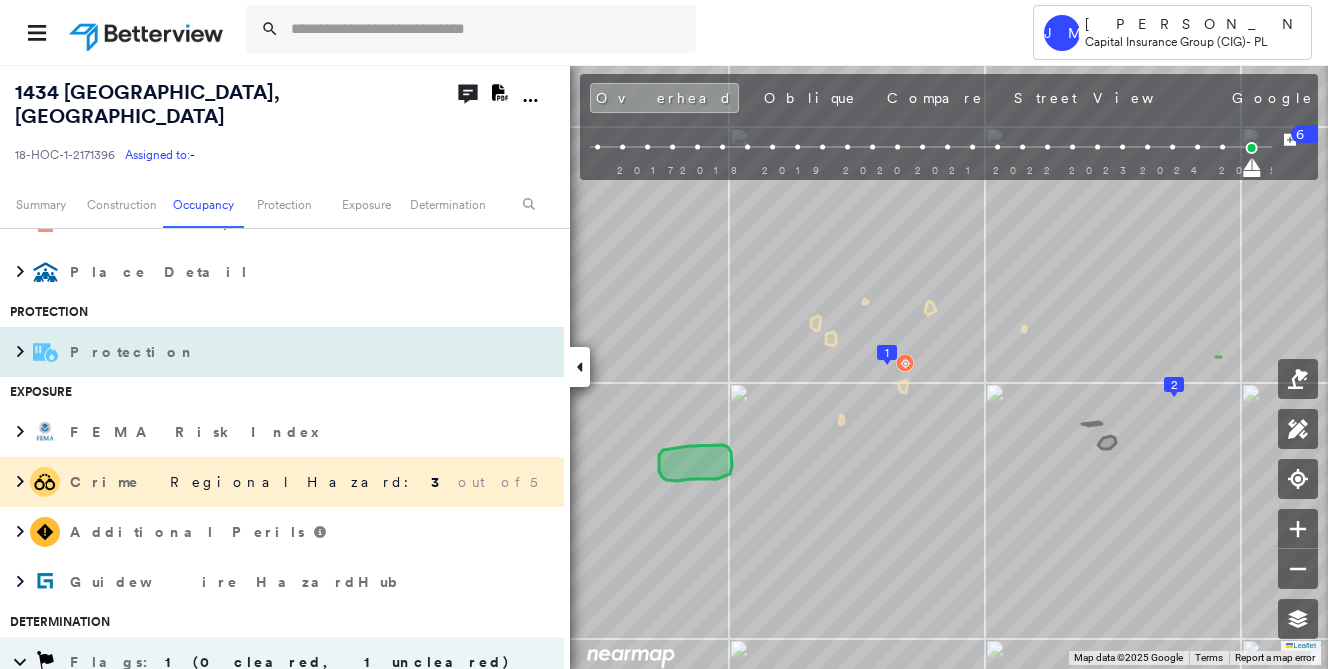 scroll, scrollTop: 700, scrollLeft: 0, axis: vertical 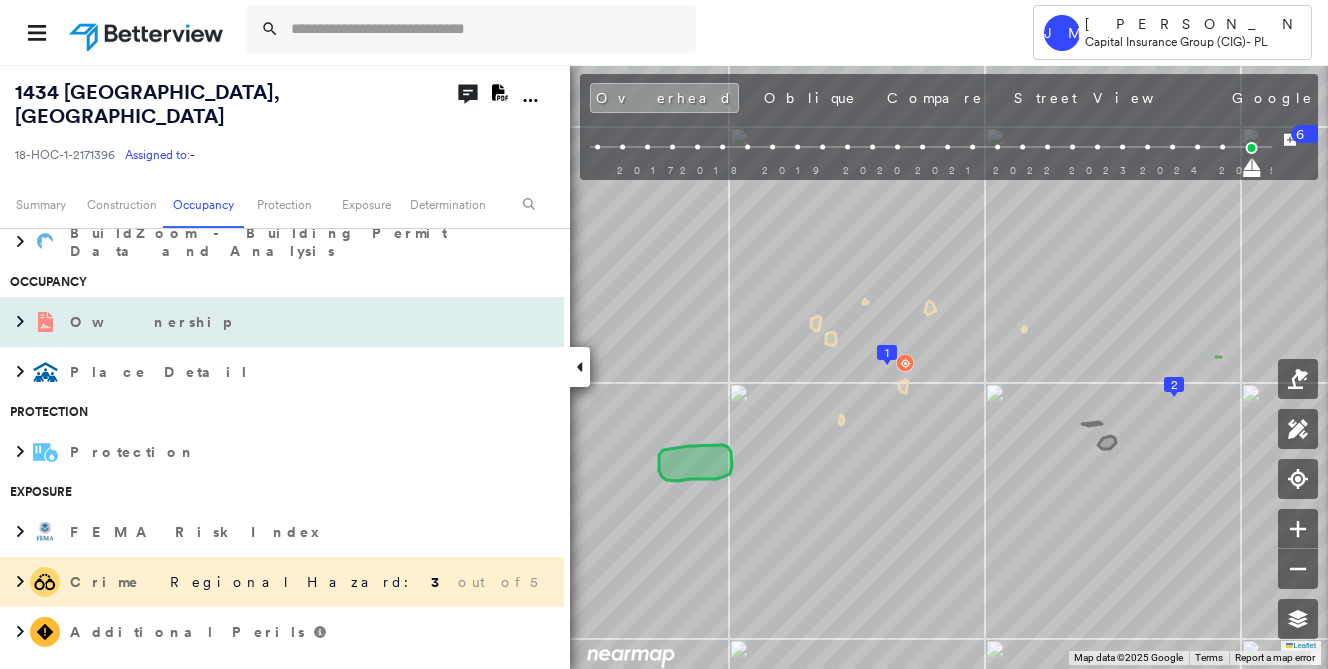 click on "Ownership" at bounding box center (262, 322) 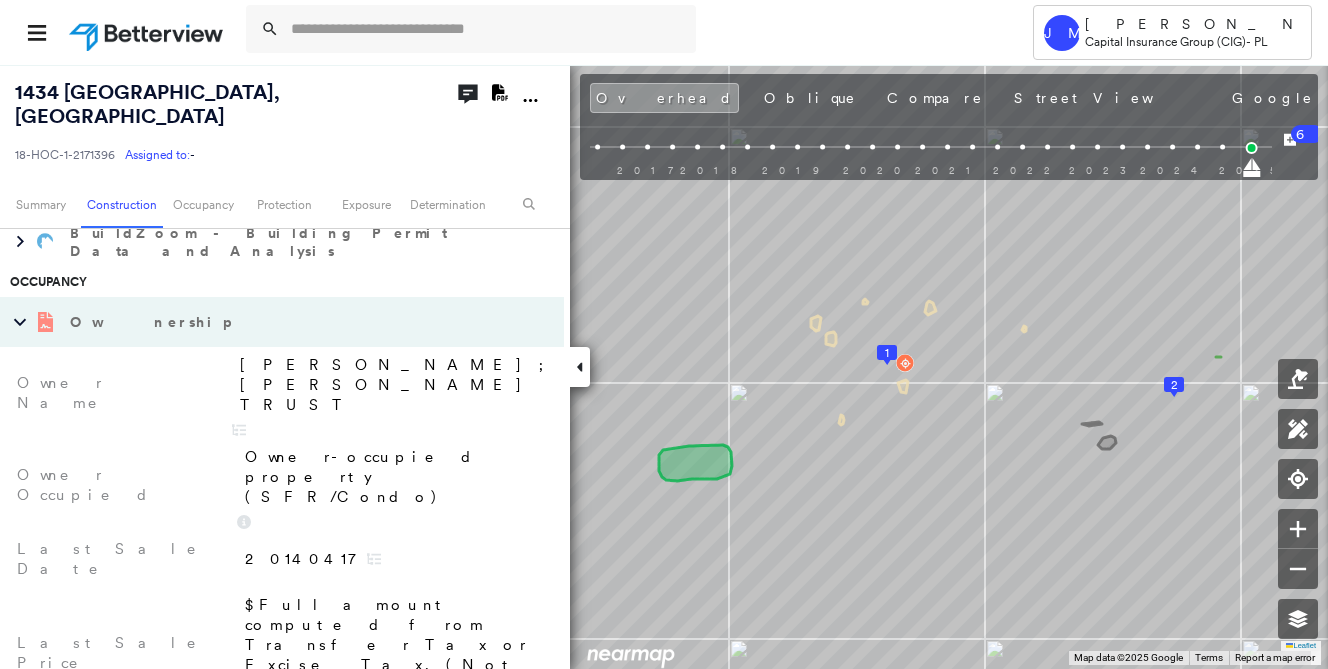 click on "Ownership" at bounding box center (262, 322) 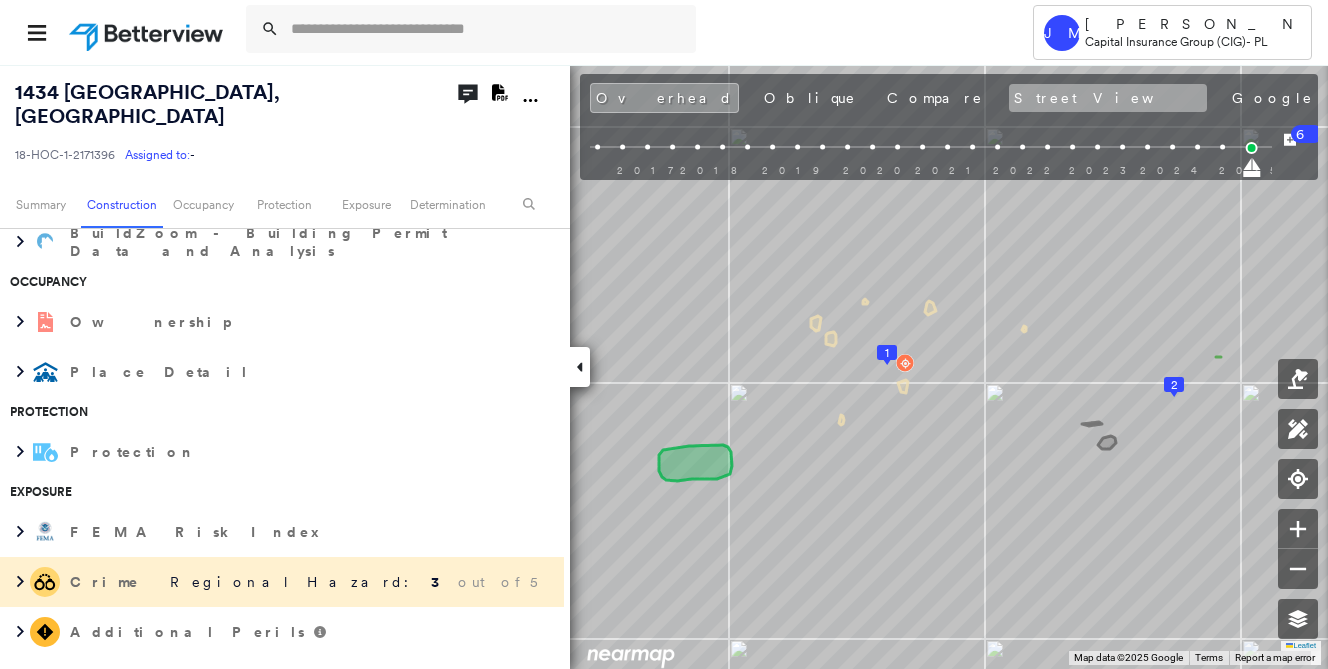 click on "Street View" at bounding box center [1108, 98] 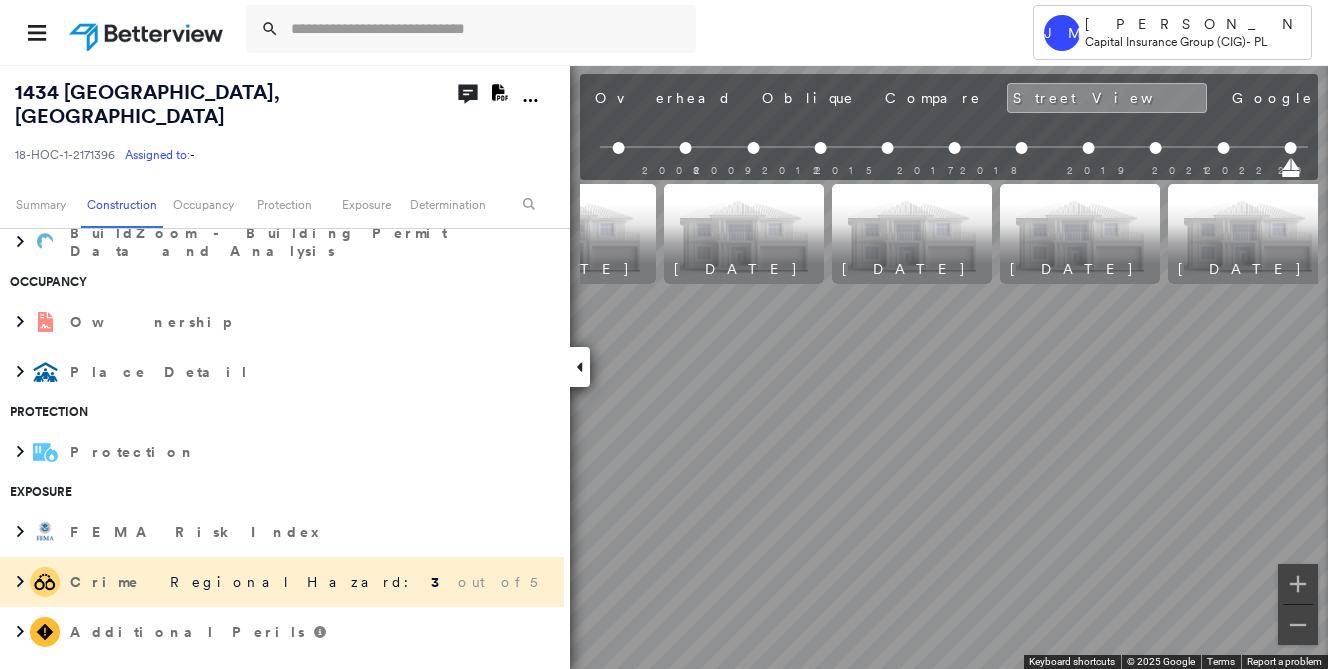 scroll, scrollTop: 0, scrollLeft: 0, axis: both 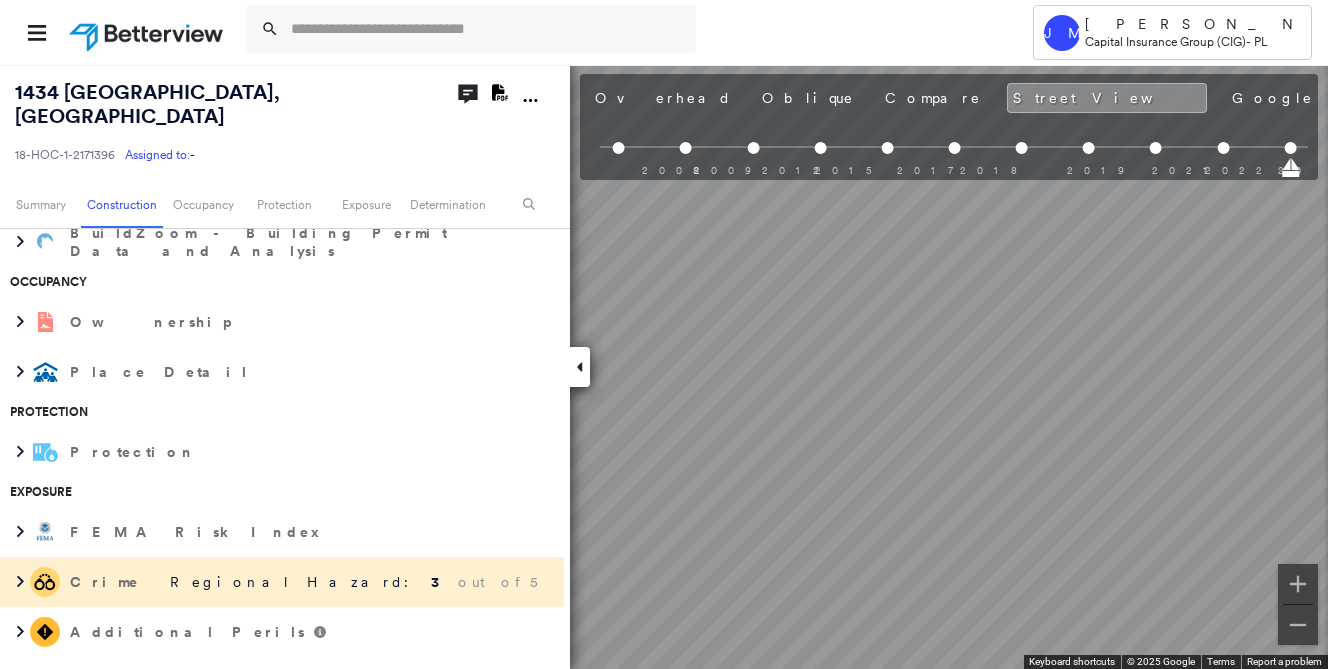 click on "Tower [PERSON_NAME] Capital Insurance Group (CIG)  -   PL [STREET_ADDRESS] 18-HOC-1-2171396 Assigned to:  - Assigned to:  - 18-HOC-1-2171396 Assigned to:  - Open Comments Download PDF Report Summary Construction Occupancy Protection Exposure Determination Overhead Obliques Street View Roof Spotlight™ Index :  97-98 out of 100 0 100 25 50 75 2 1 Building Roof Scores 2 Buildings Policy Information :  18-HOC-1-2171396 Flags :  1 (0 cleared, 1 uncleared) Construction Roof Spotlights :  Overhang, Vent Property Features :  Car, Cracked Pavement, Disintegrated Pavement Roof Size & Shape :  2 buildings  Assessor and MLS Details BuildZoom - Building Permit Data and Analysis Occupancy Ownership Place Detail Protection Protection Exposure FEMA Risk Index Crime Regional Hazard: 3   out of  5 Additional Perils Guidewire HazardHub Determination Flags :  1 (0 cleared, 1 uncleared) Uncleared Flags (1) Cleared Flags  (0) Low Low Priority Flagged [DATE] Clear Action Taken New Entry History Save" at bounding box center (664, 334) 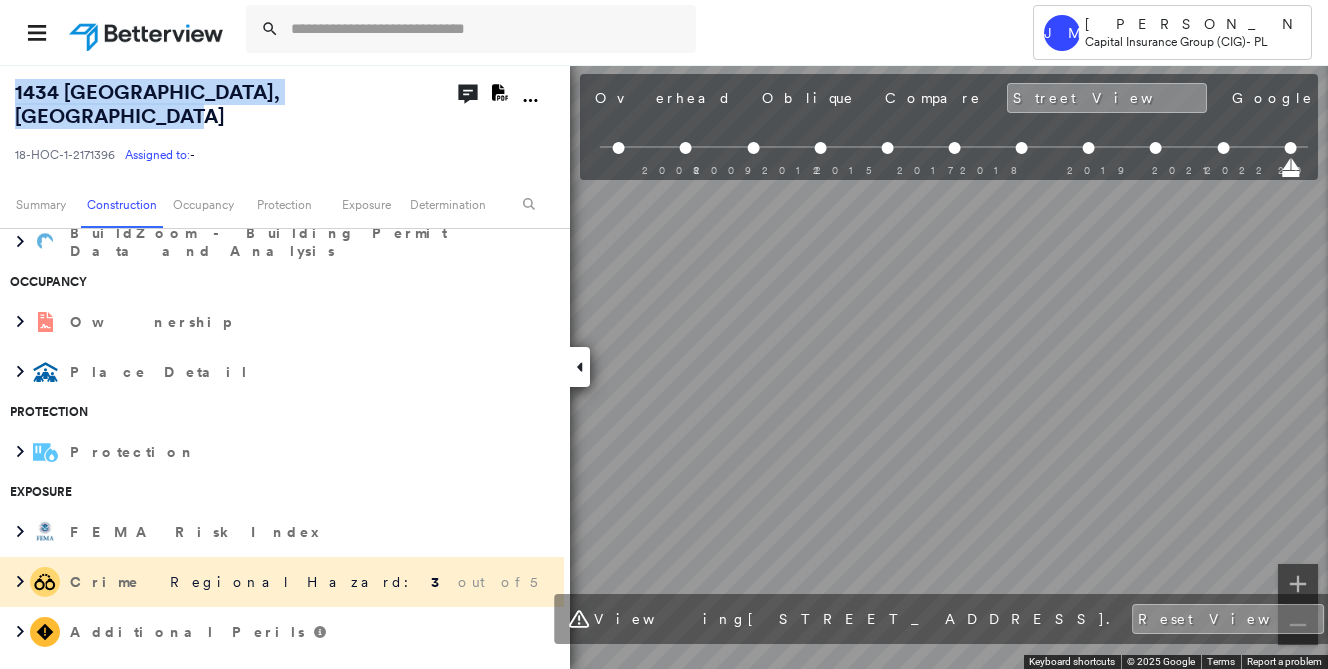 drag, startPoint x: 328, startPoint y: 95, endPoint x: 11, endPoint y: 98, distance: 317.0142 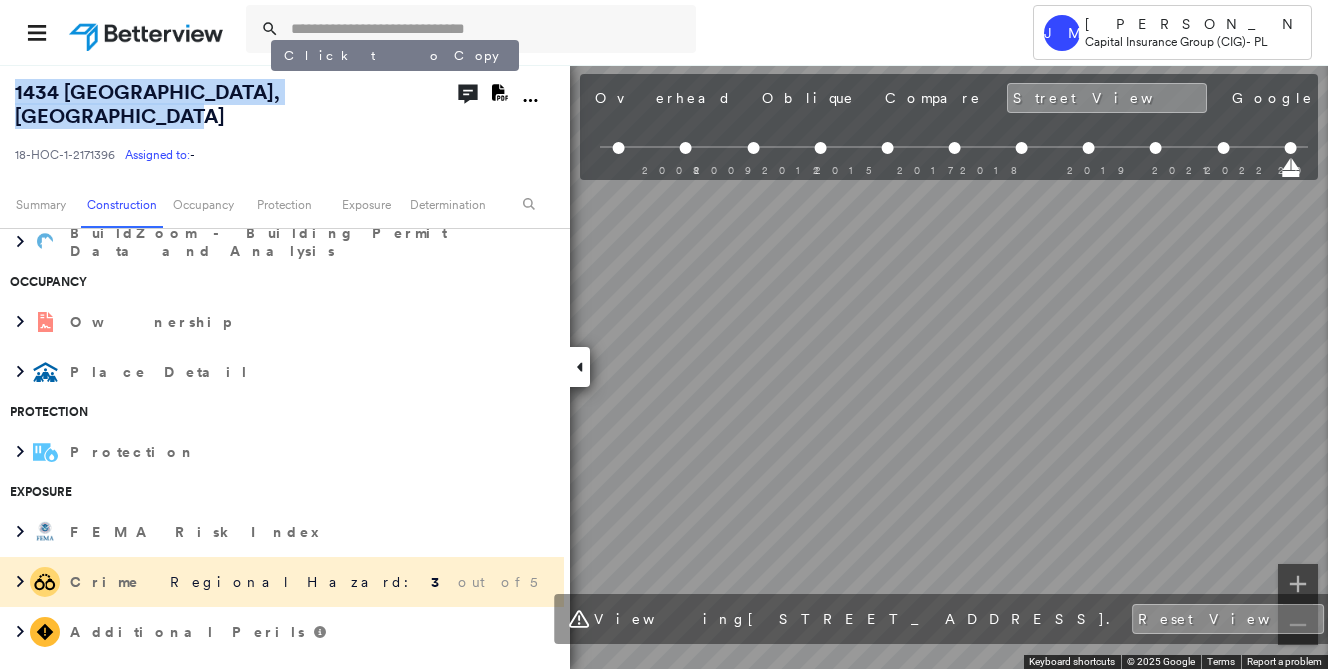 copy on "[STREET_ADDRESS]" 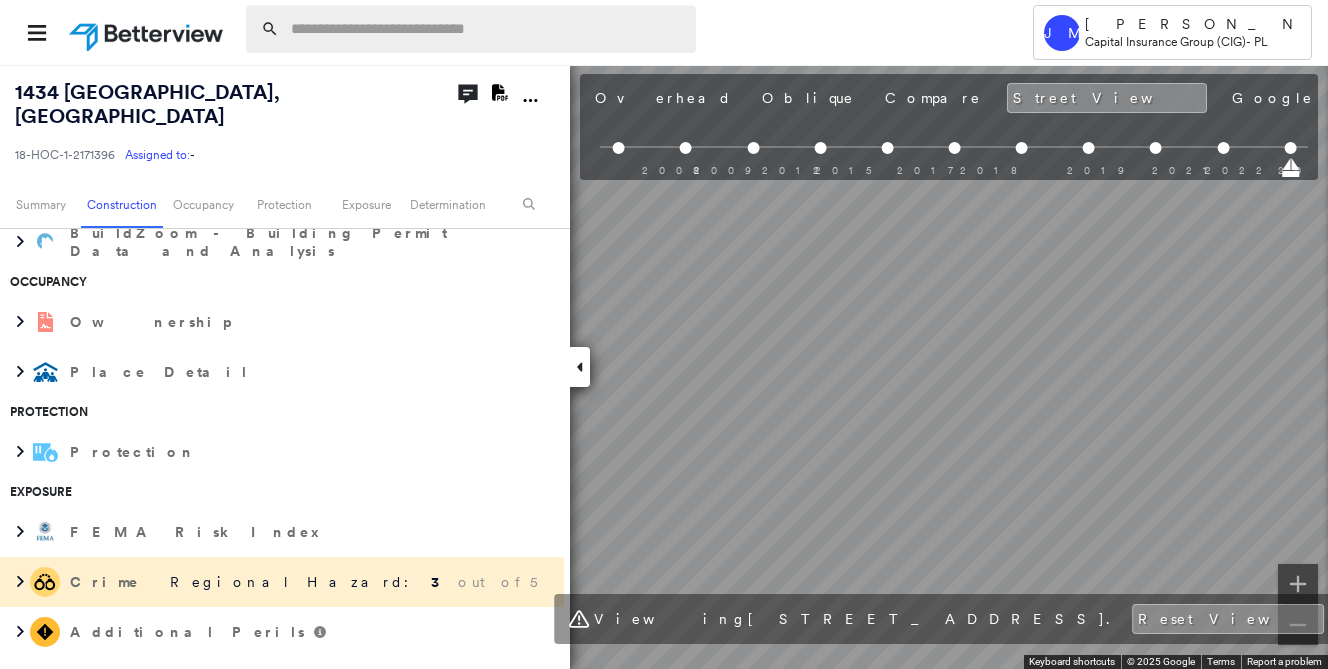 click at bounding box center (487, 29) 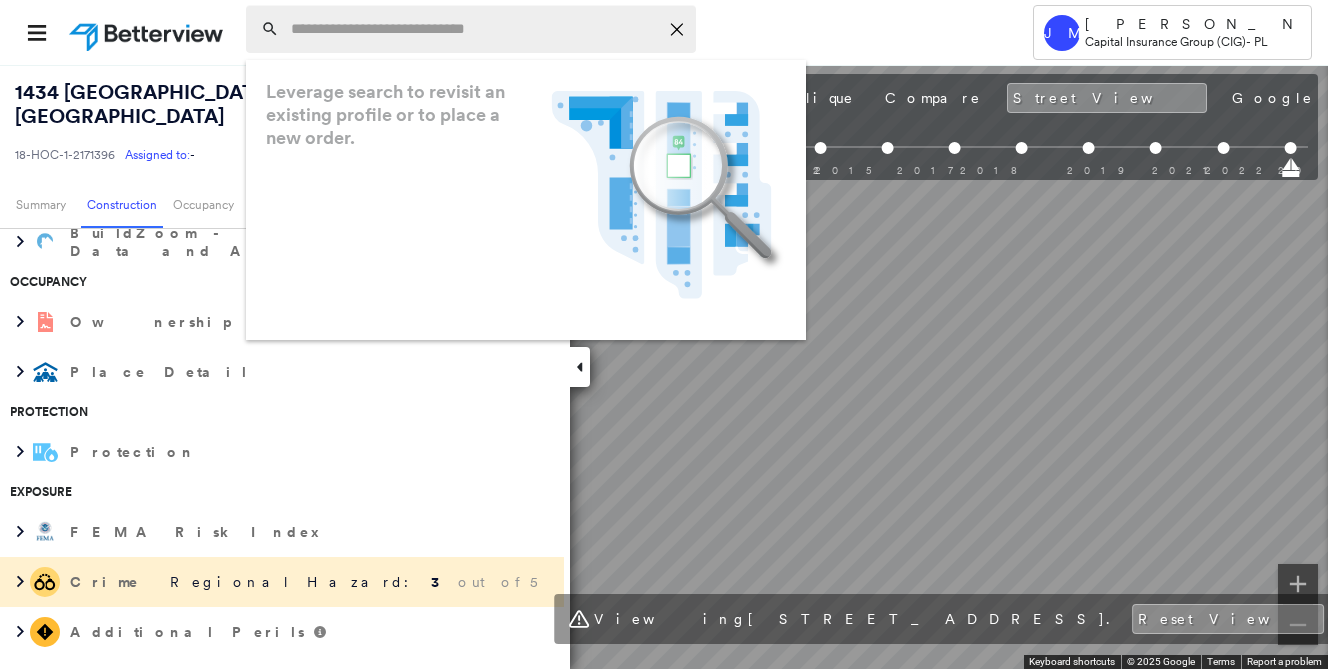 paste on "**********" 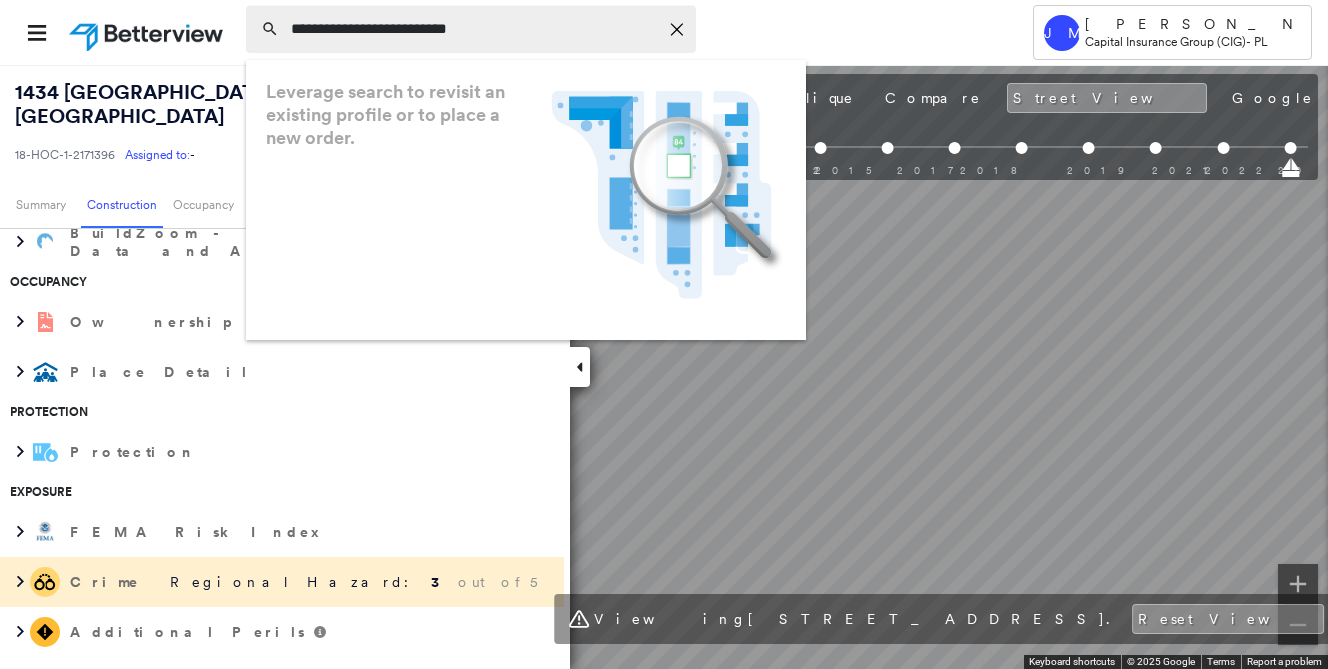 type on "**********" 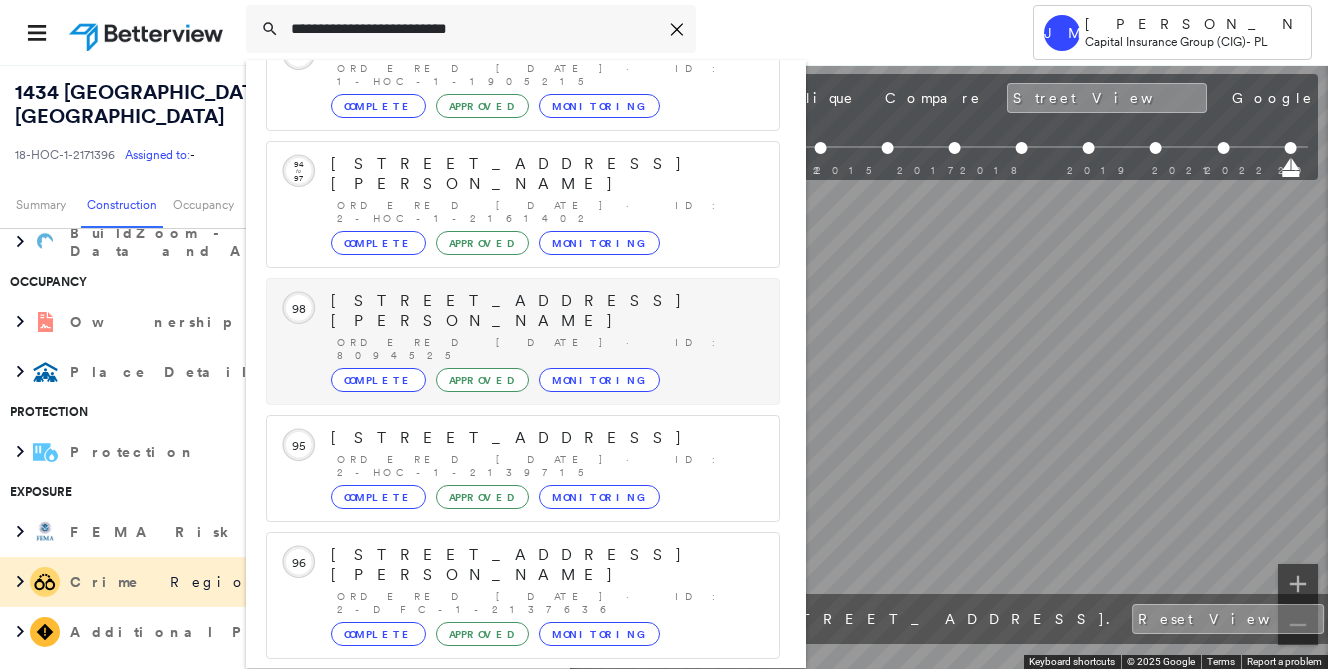 scroll, scrollTop: 213, scrollLeft: 0, axis: vertical 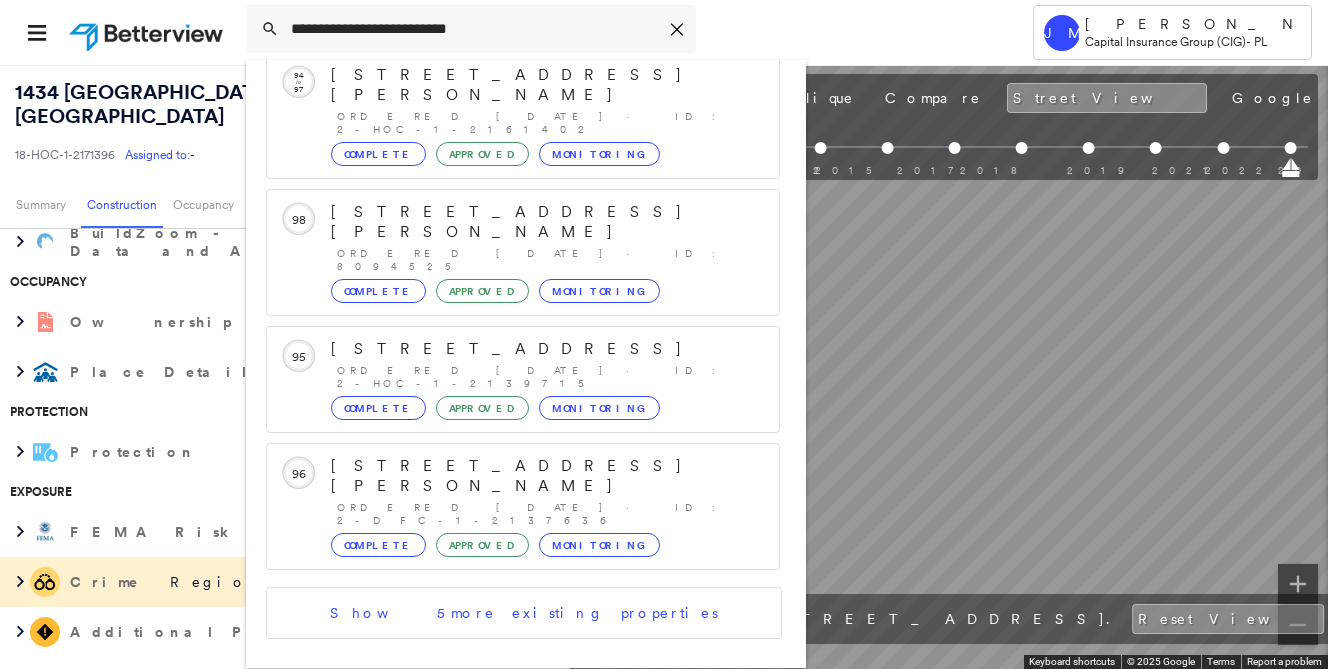 drag, startPoint x: 437, startPoint y: 611, endPoint x: 464, endPoint y: 598, distance: 29.966648 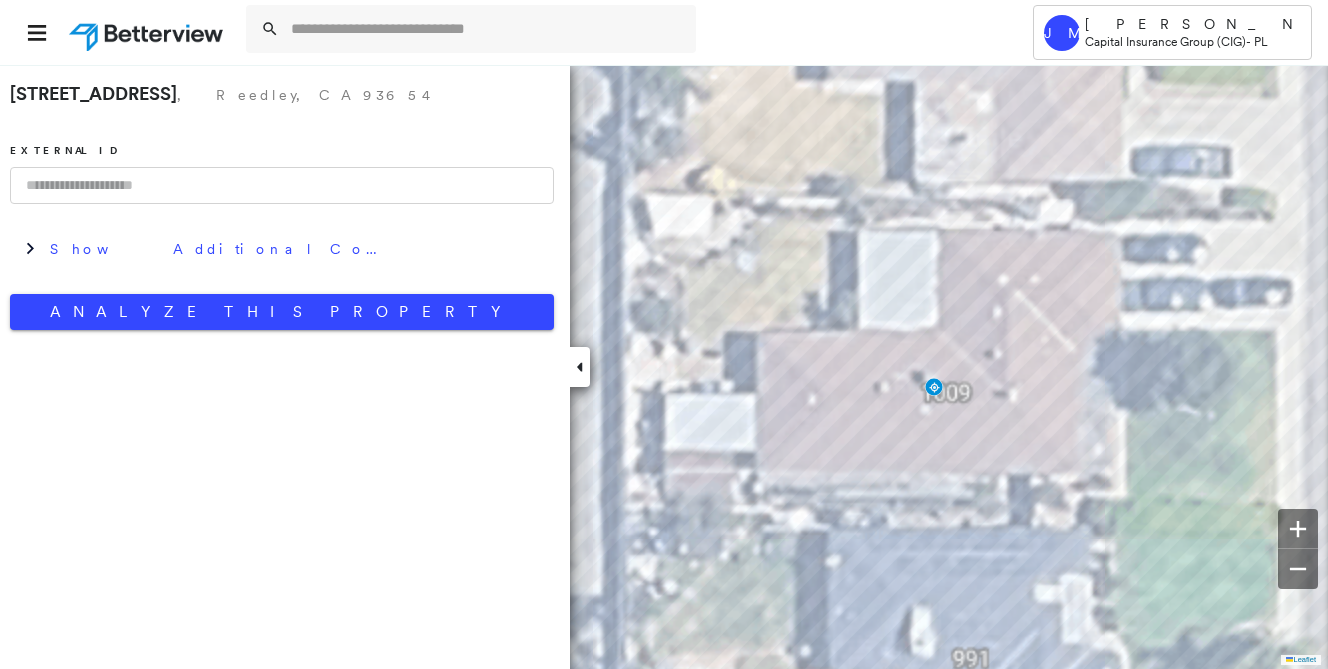click at bounding box center (282, 185) 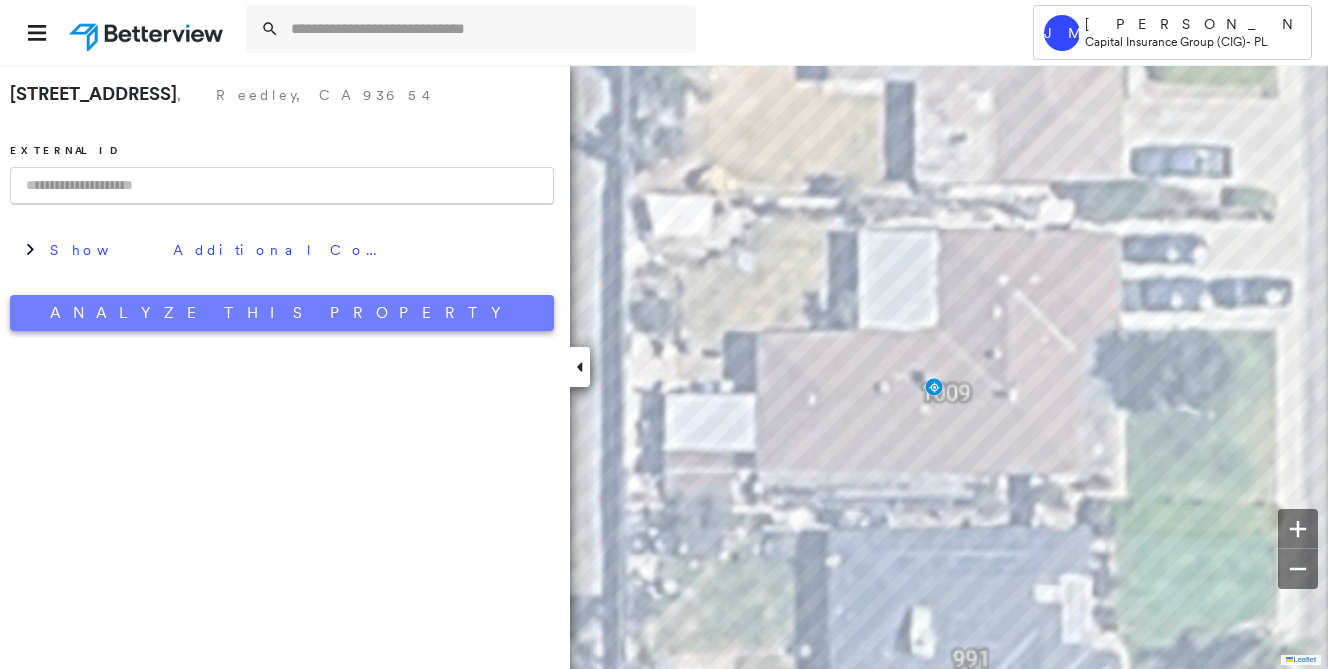 paste on "**********" 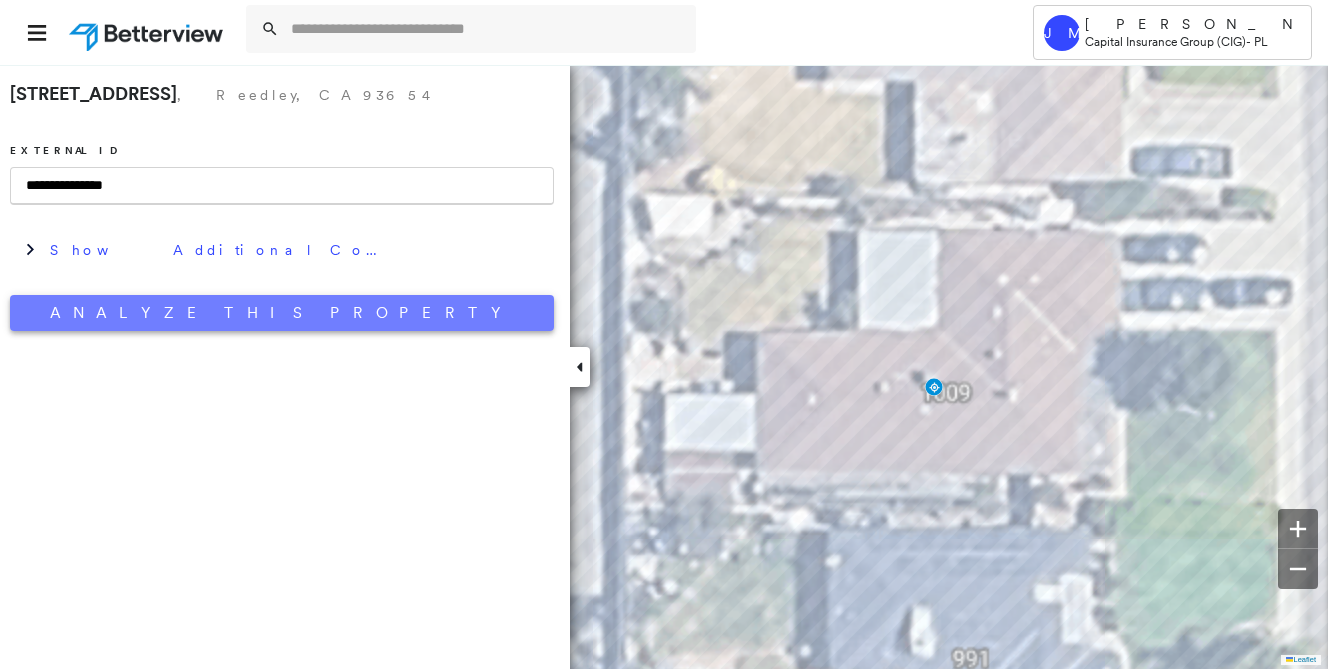 type on "**********" 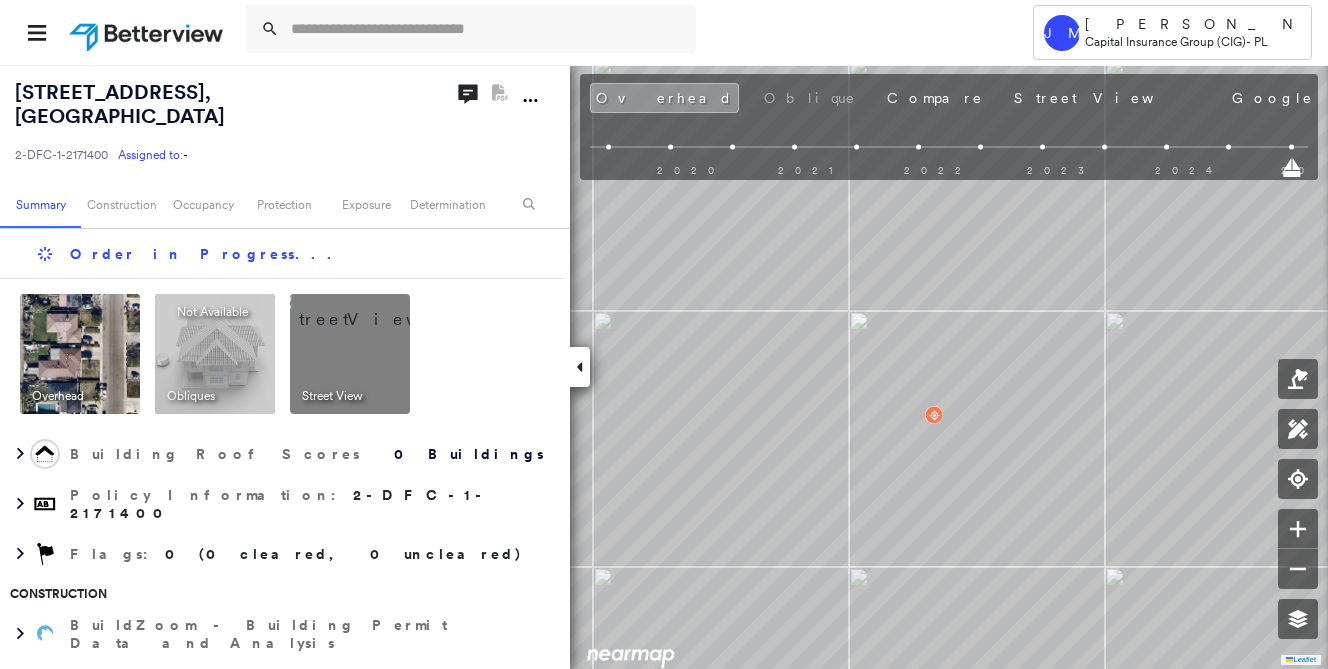 scroll, scrollTop: 0, scrollLeft: 0, axis: both 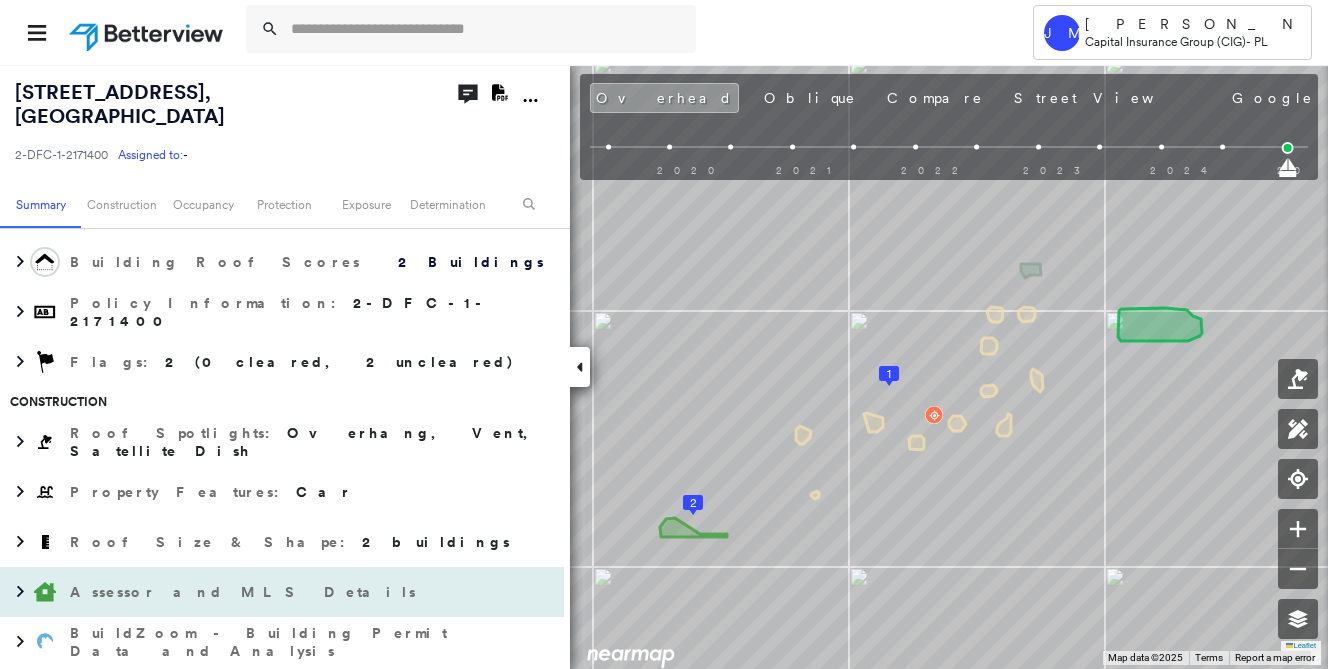 click on "Assessor and MLS Details" at bounding box center [245, 592] 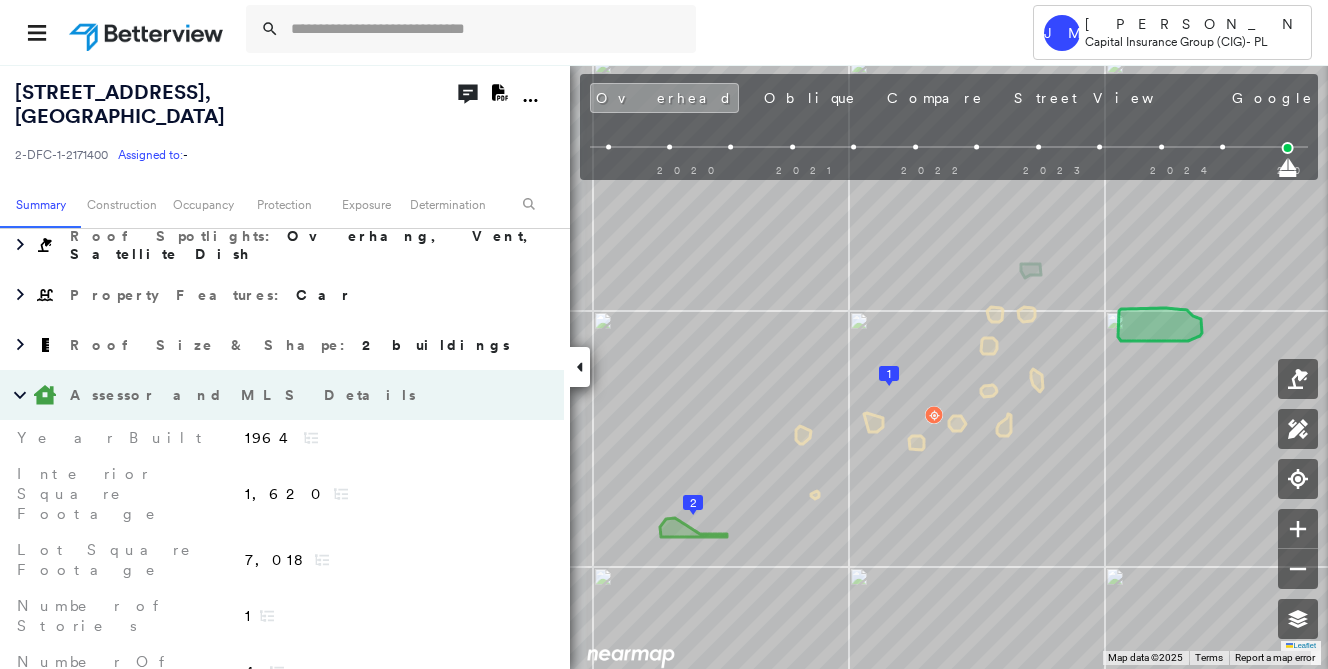 scroll, scrollTop: 500, scrollLeft: 0, axis: vertical 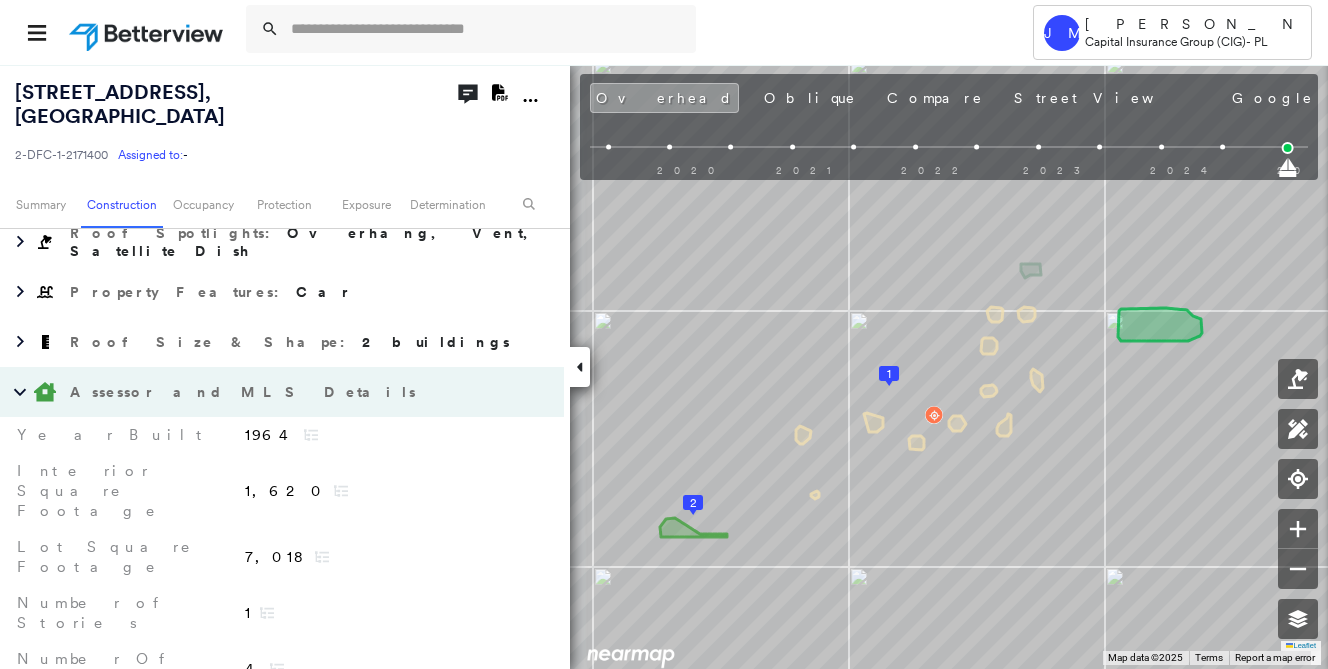 click on "Assessor and MLS Details" at bounding box center (262, 392) 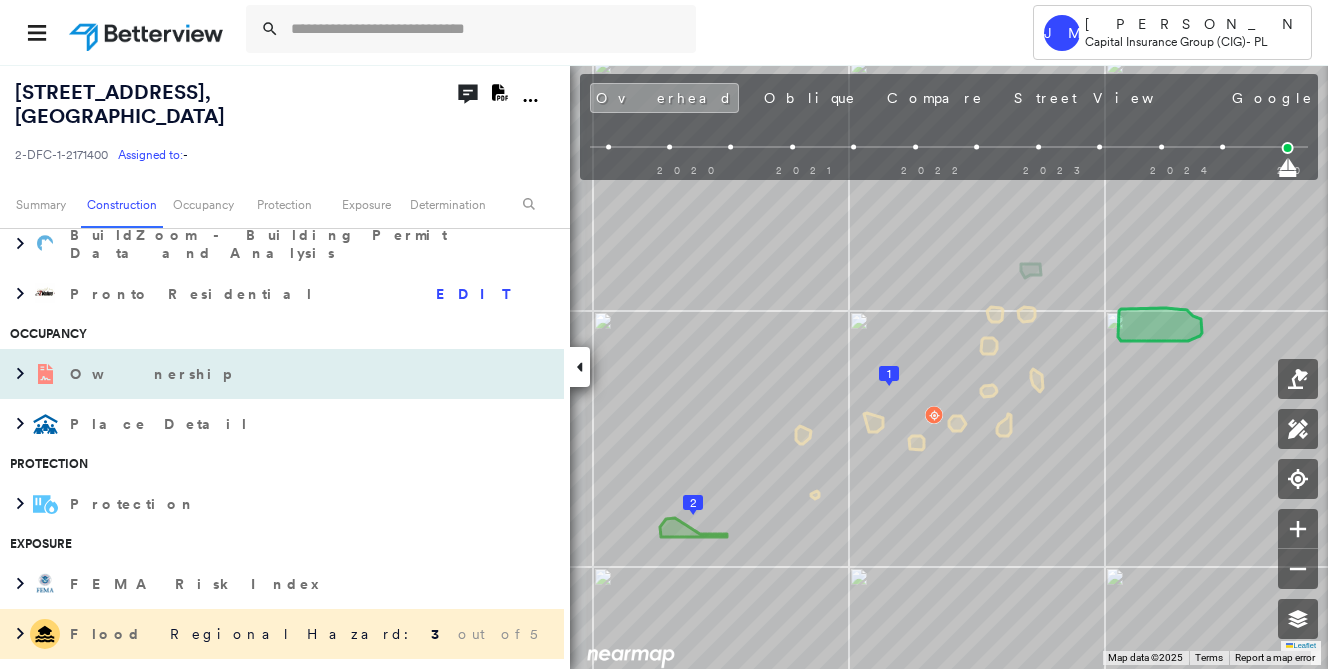 scroll, scrollTop: 700, scrollLeft: 0, axis: vertical 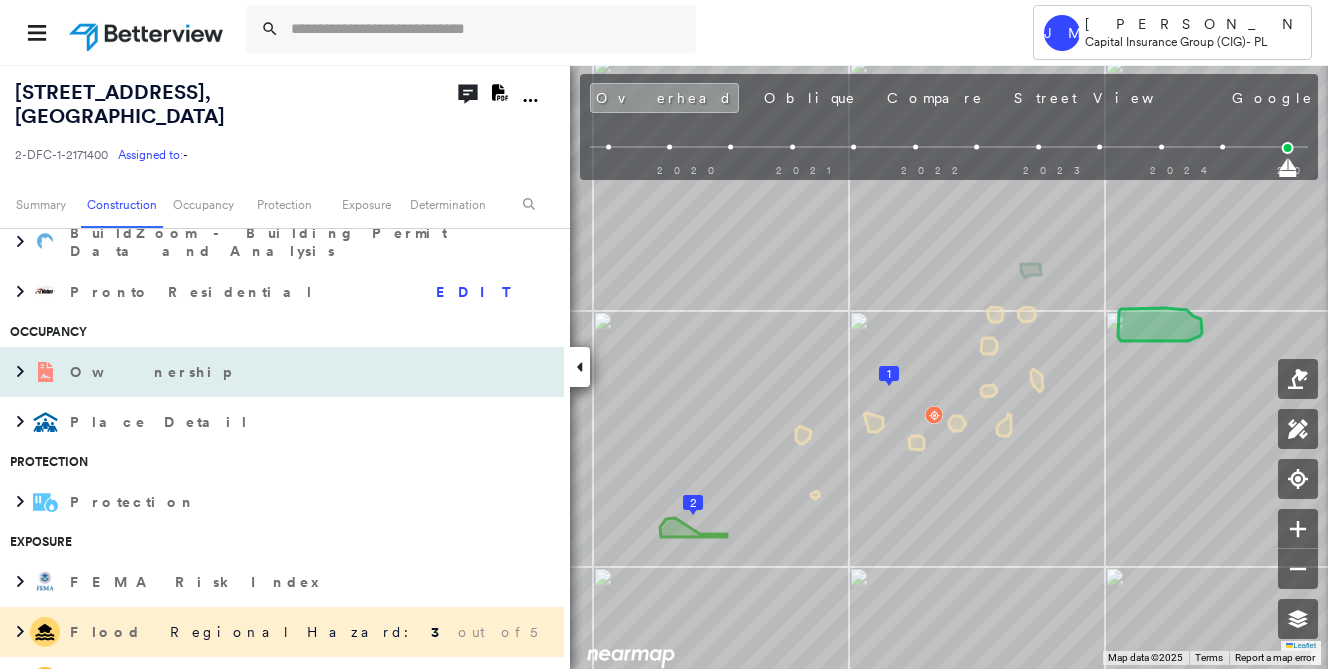 click on "Ownership" at bounding box center (262, 372) 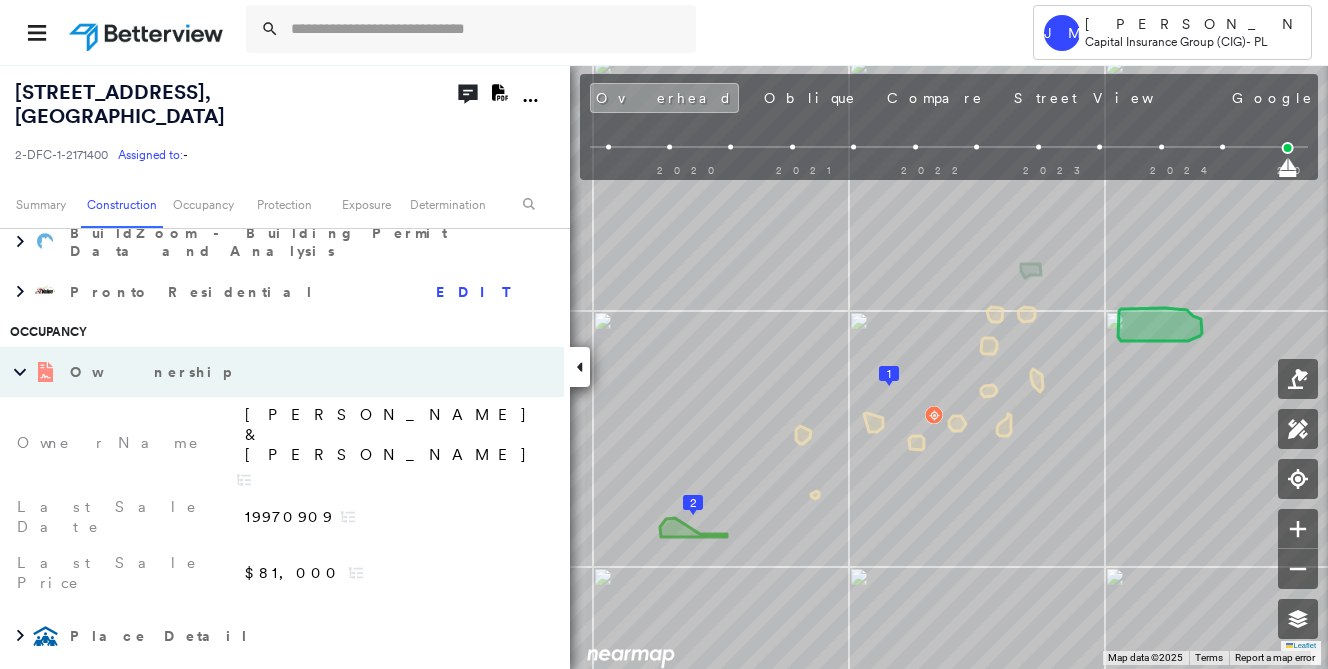 click on "Ownership" at bounding box center [262, 372] 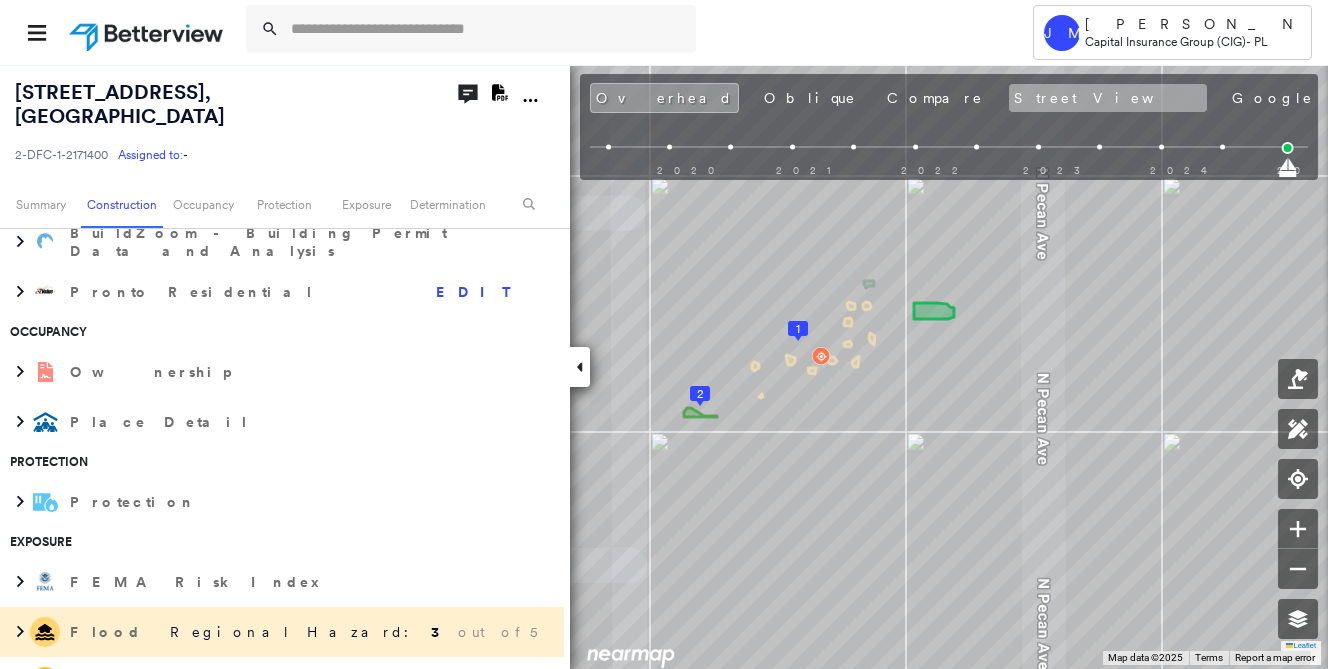 click on "Street View" at bounding box center (1108, 98) 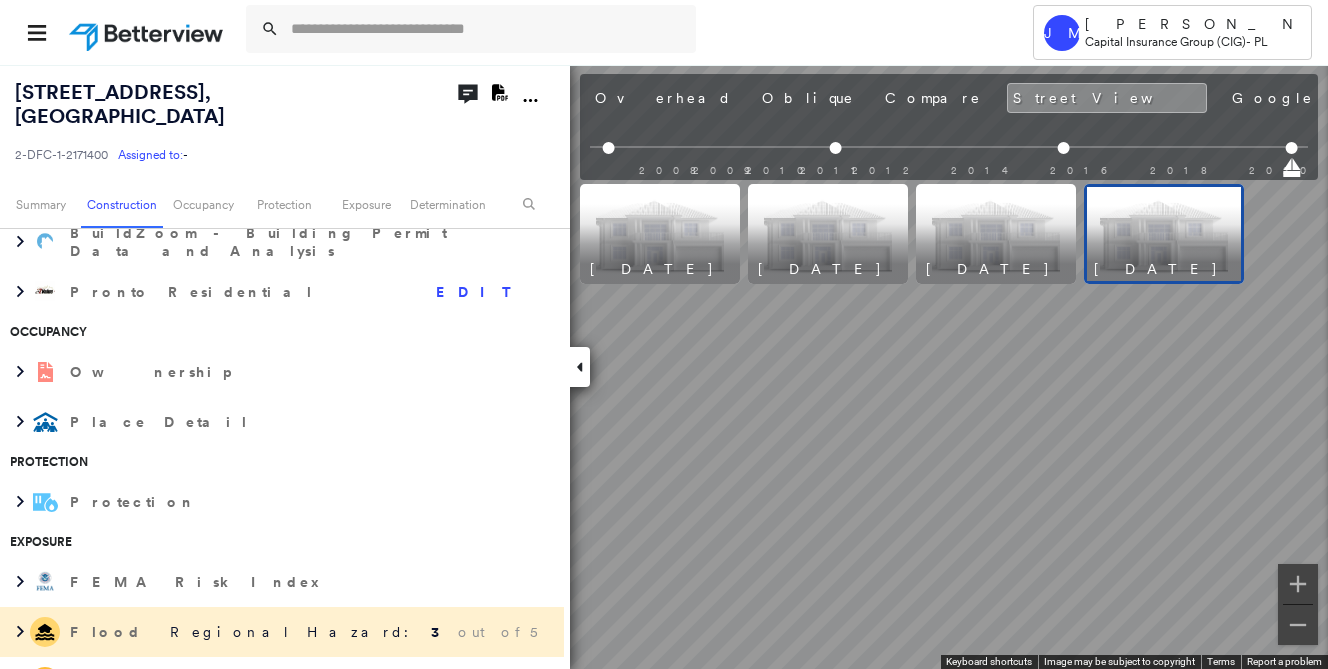 scroll, scrollTop: 0, scrollLeft: 0, axis: both 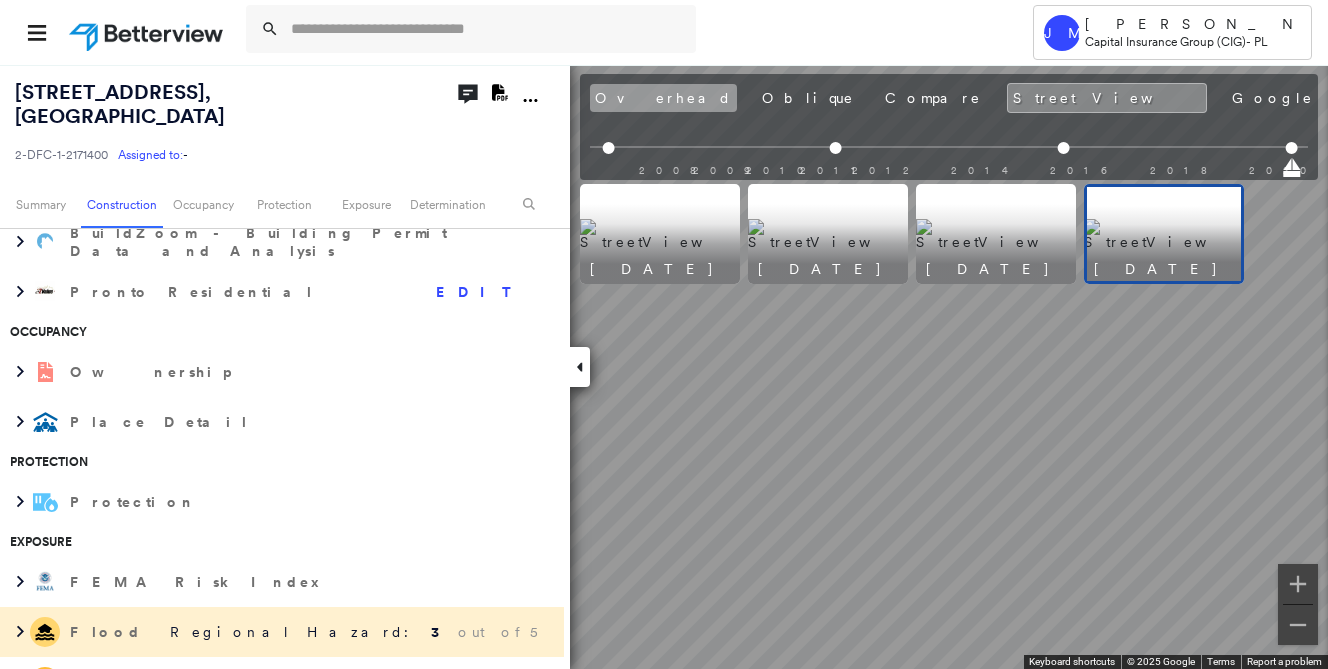 click on "Overhead" at bounding box center [663, 98] 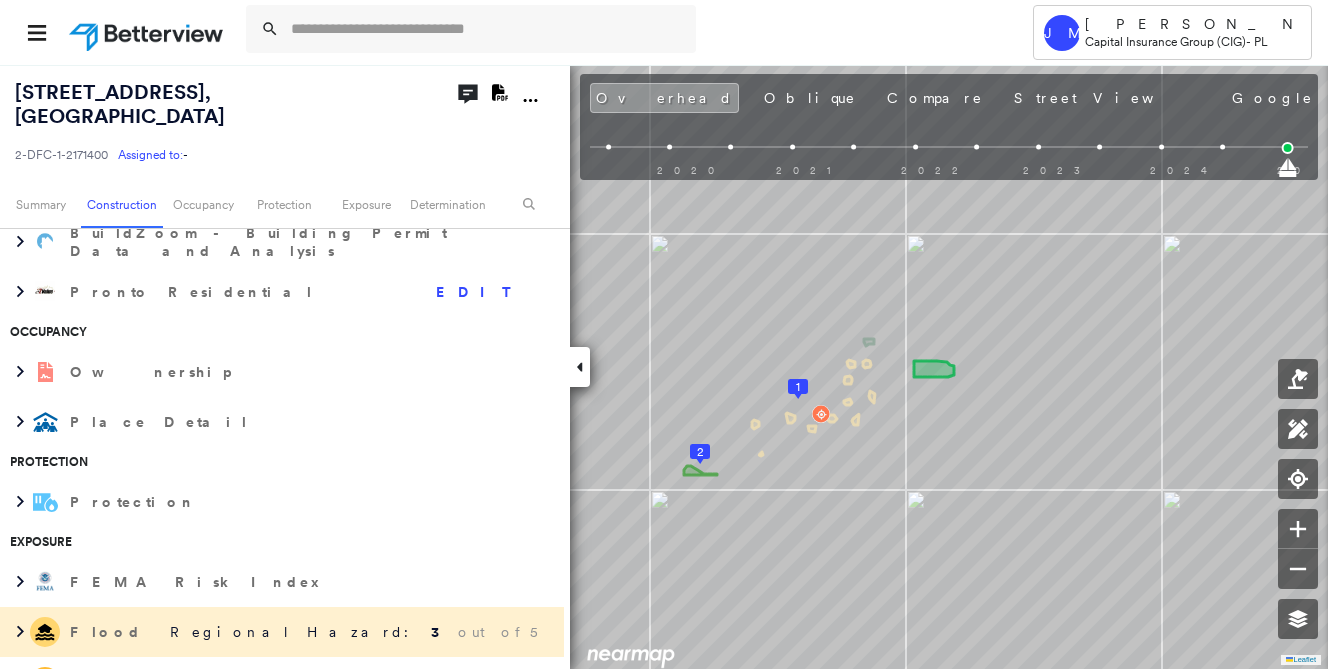 scroll, scrollTop: 0, scrollLeft: 0, axis: both 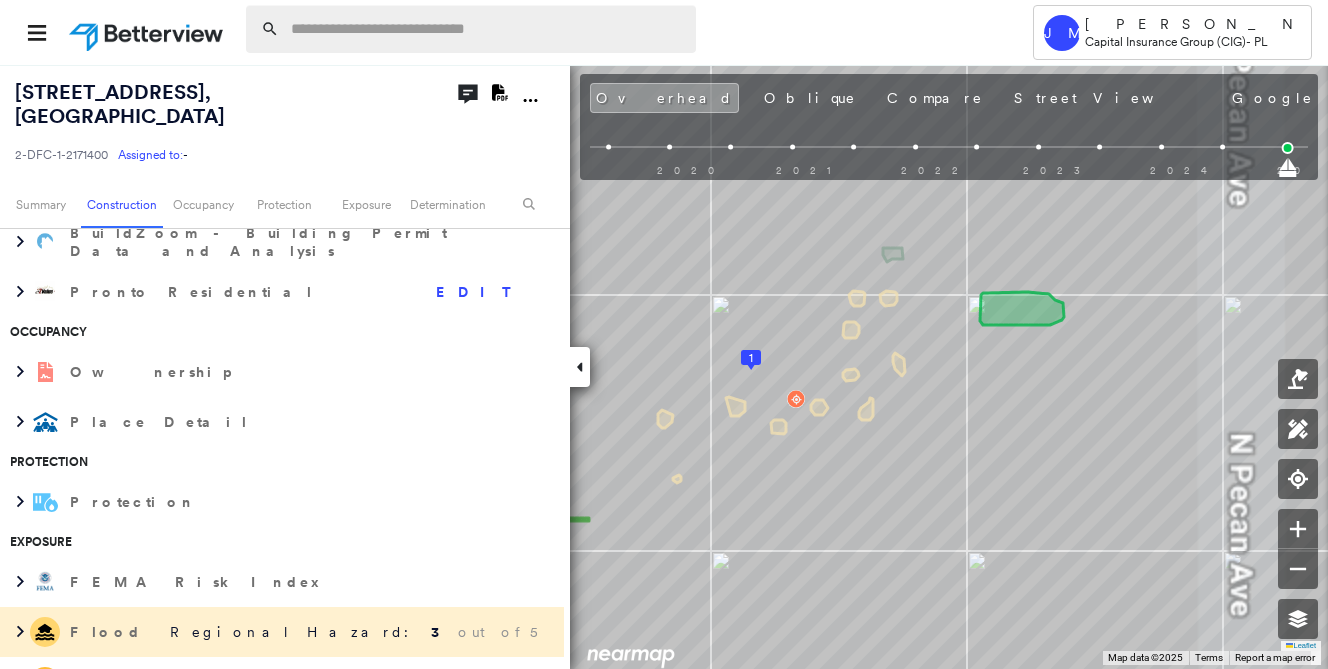 click at bounding box center [487, 29] 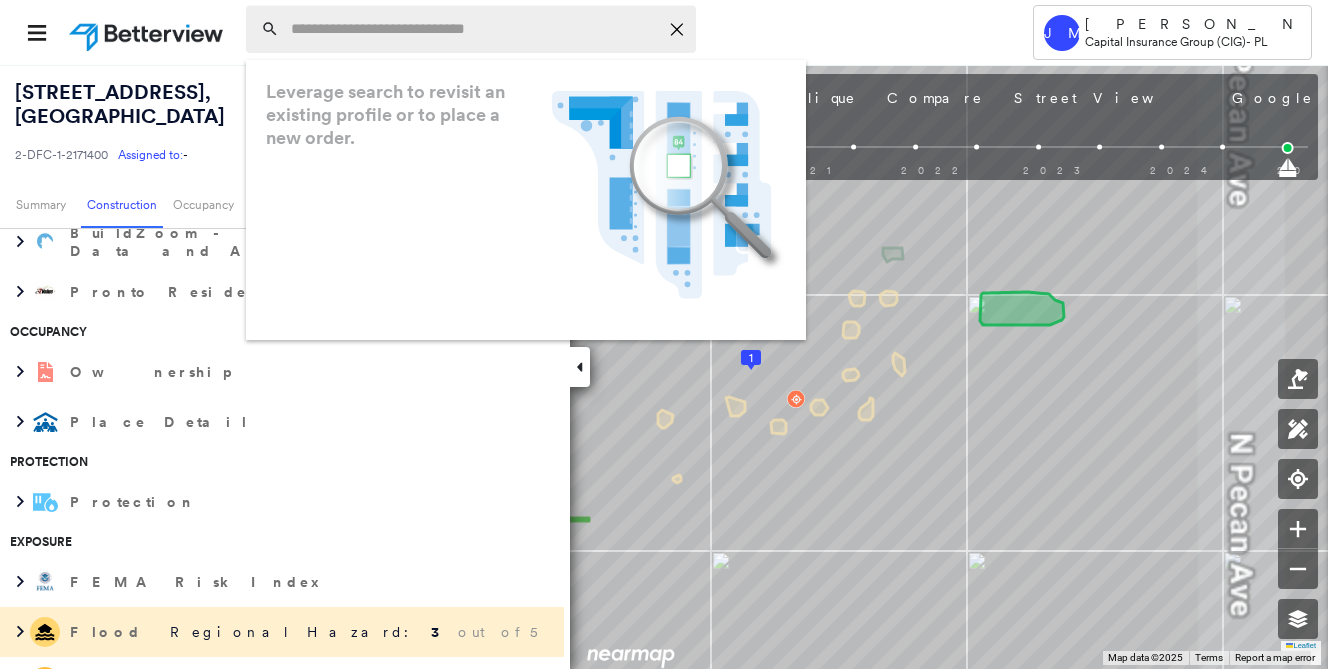paste on "**********" 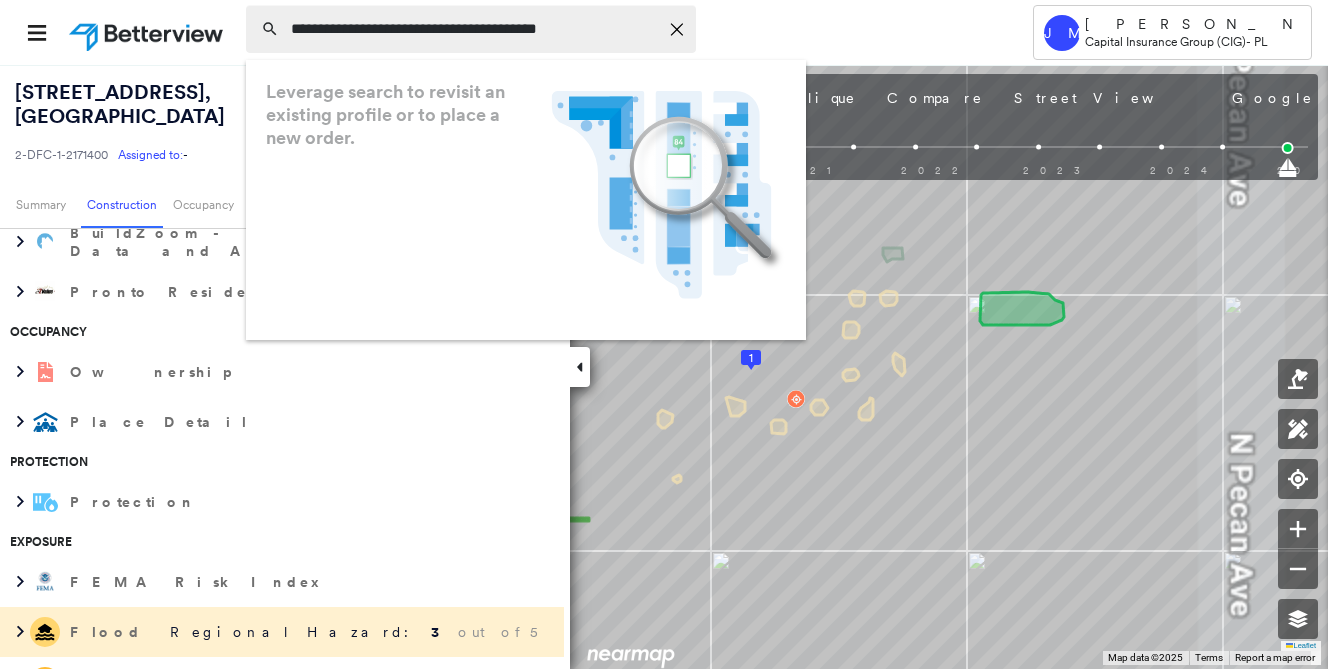 type on "**********" 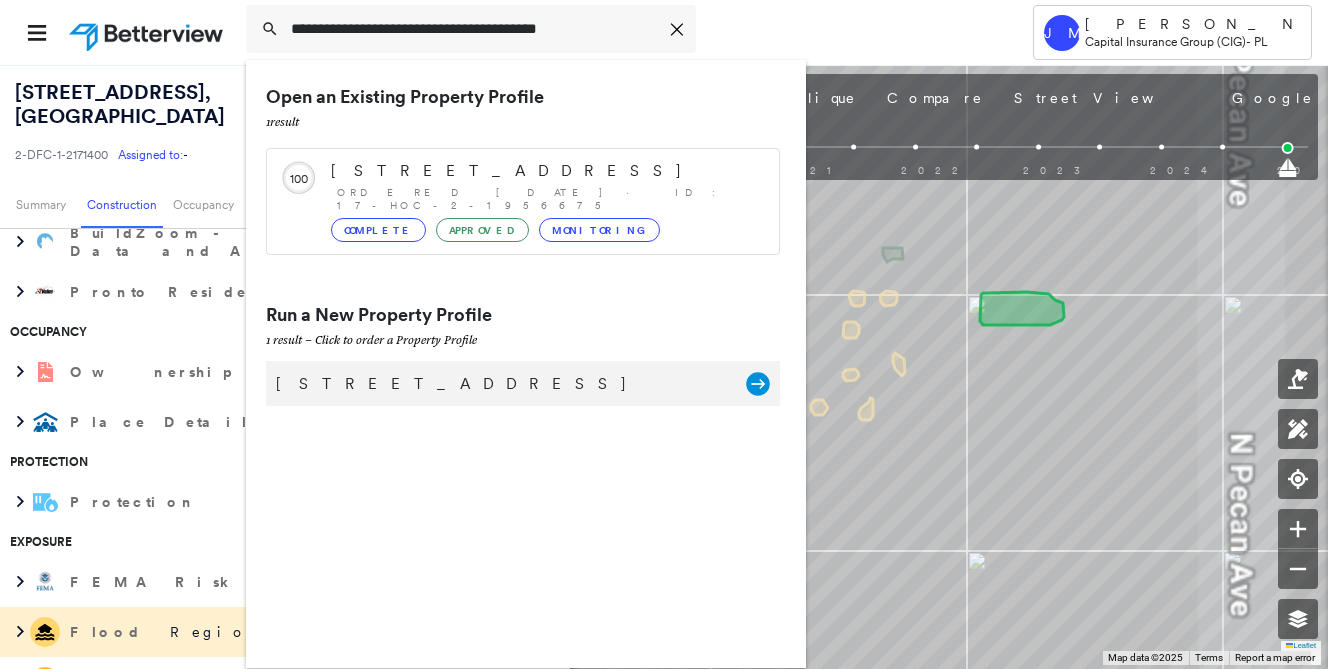 click on "[STREET_ADDRESS]" at bounding box center [501, 384] 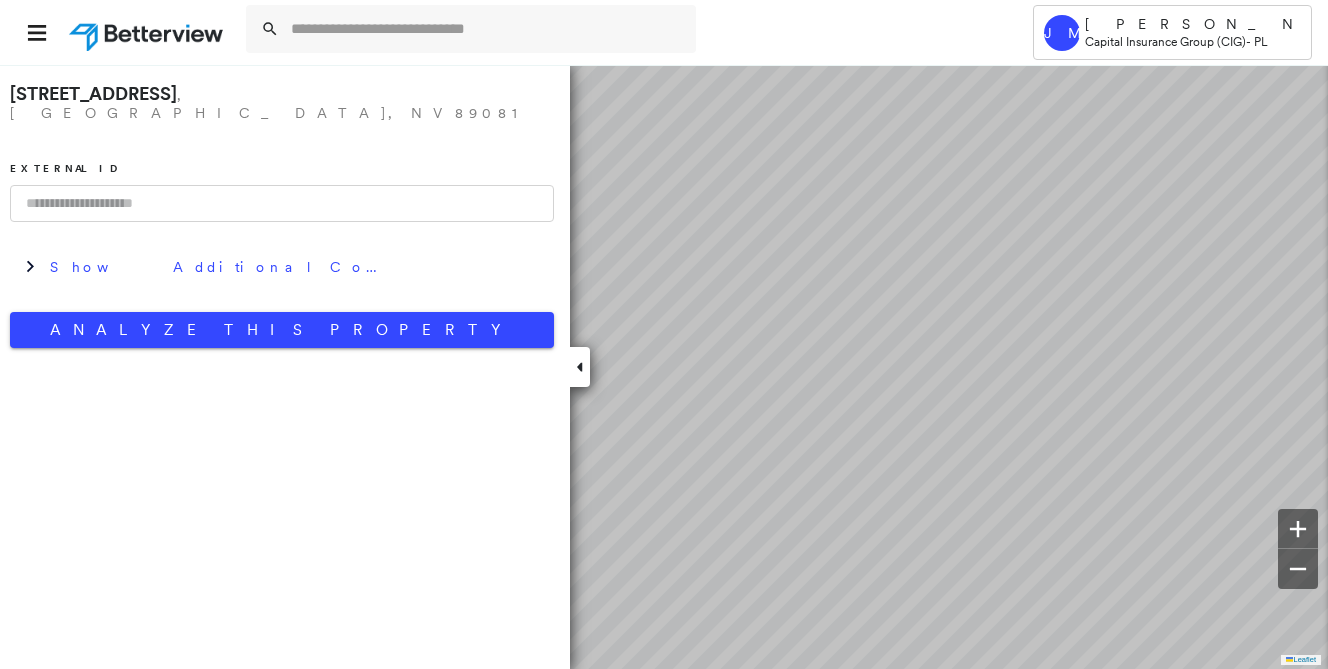 scroll, scrollTop: 0, scrollLeft: 0, axis: both 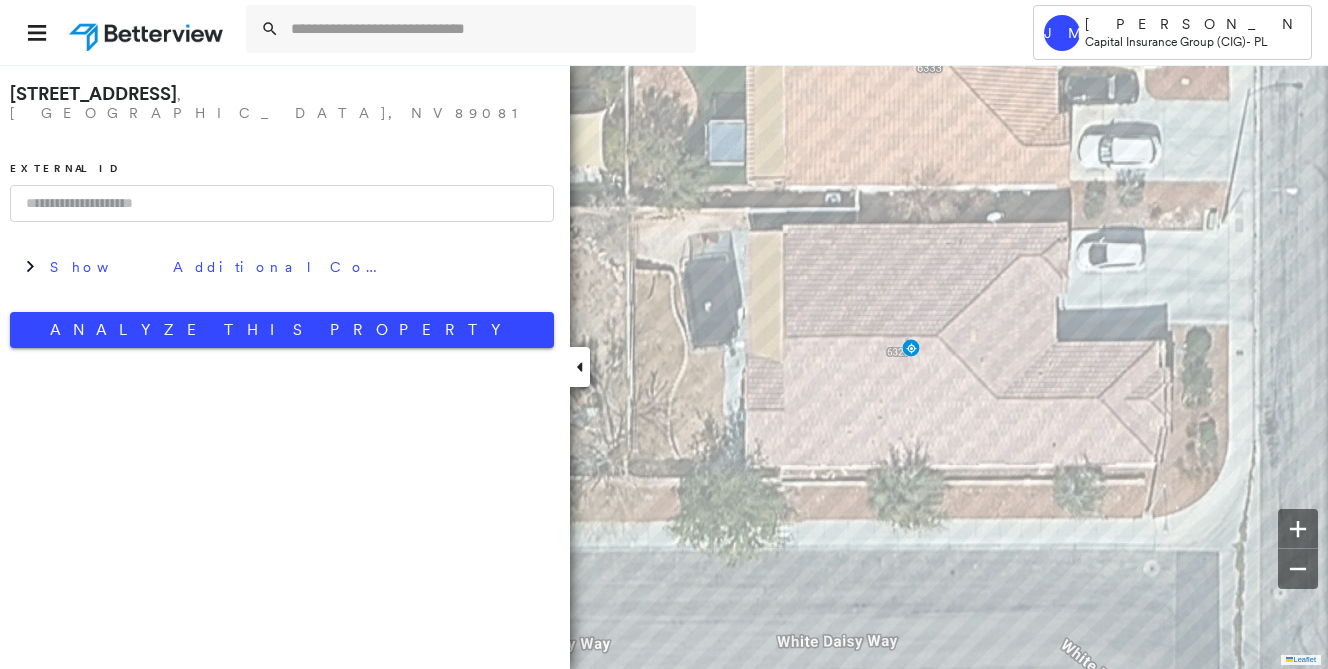 click at bounding box center (282, 203) 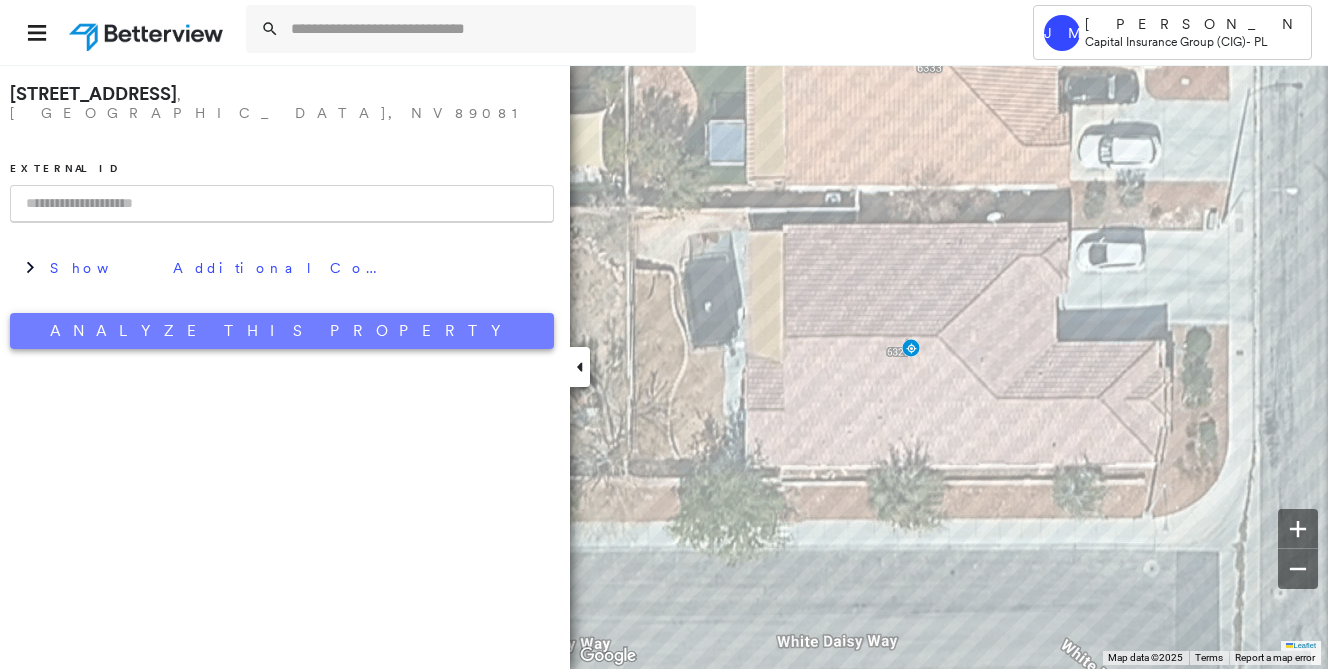 paste on "**********" 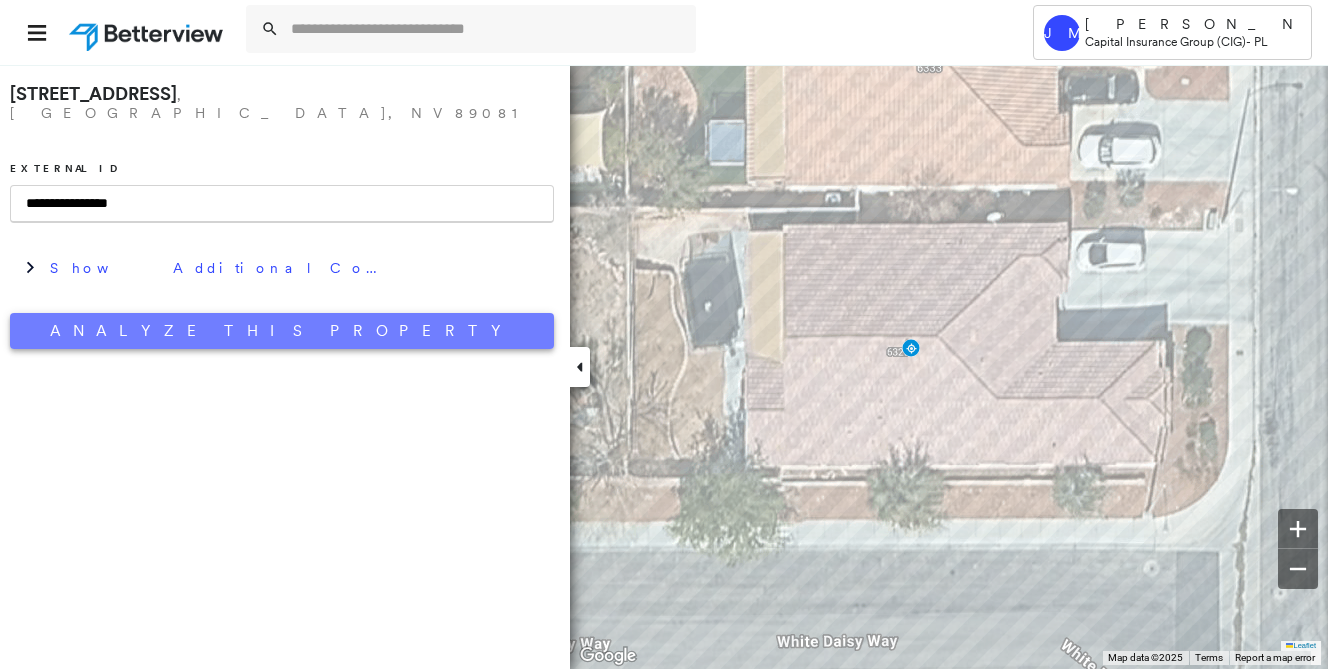 type on "**********" 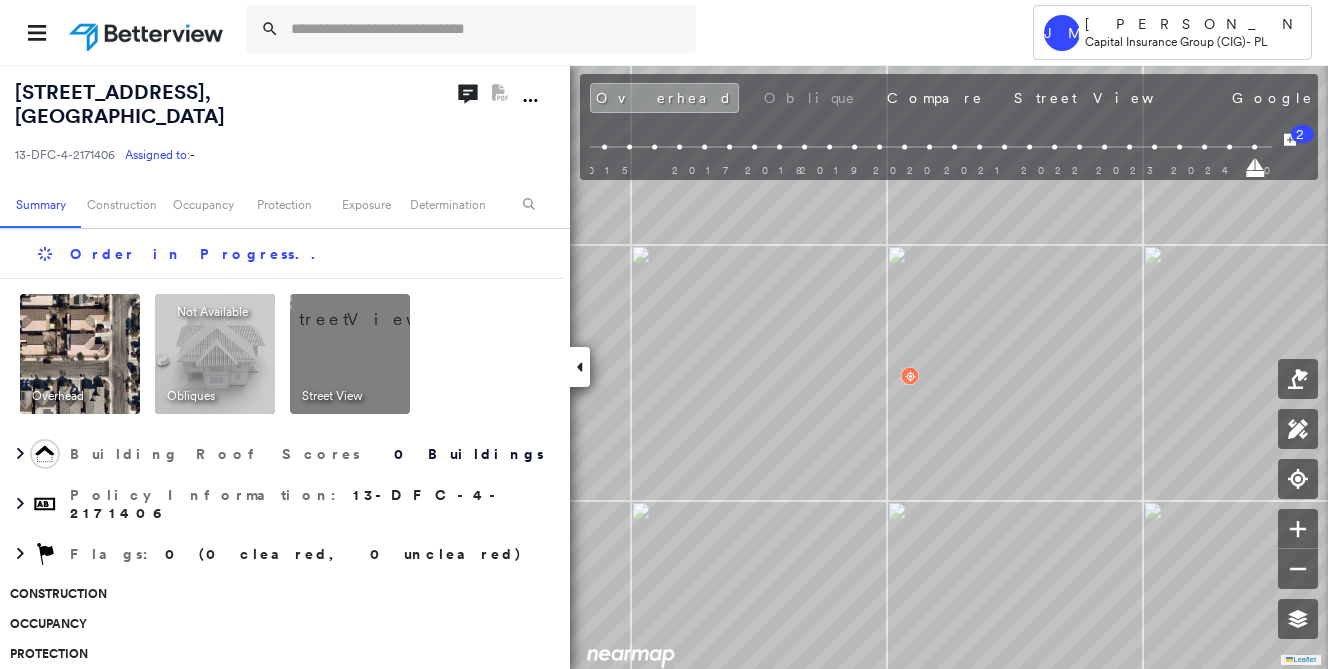 scroll, scrollTop: 0, scrollLeft: 0, axis: both 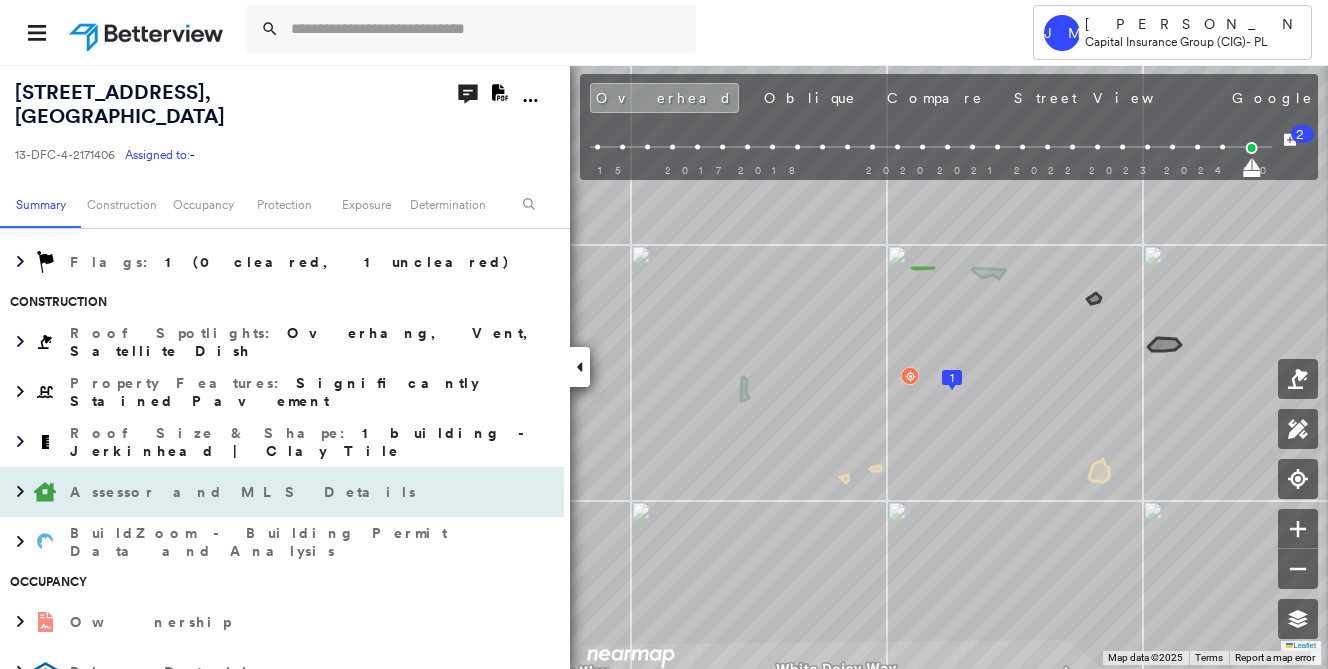 click on "Assessor and MLS Details" at bounding box center [245, 492] 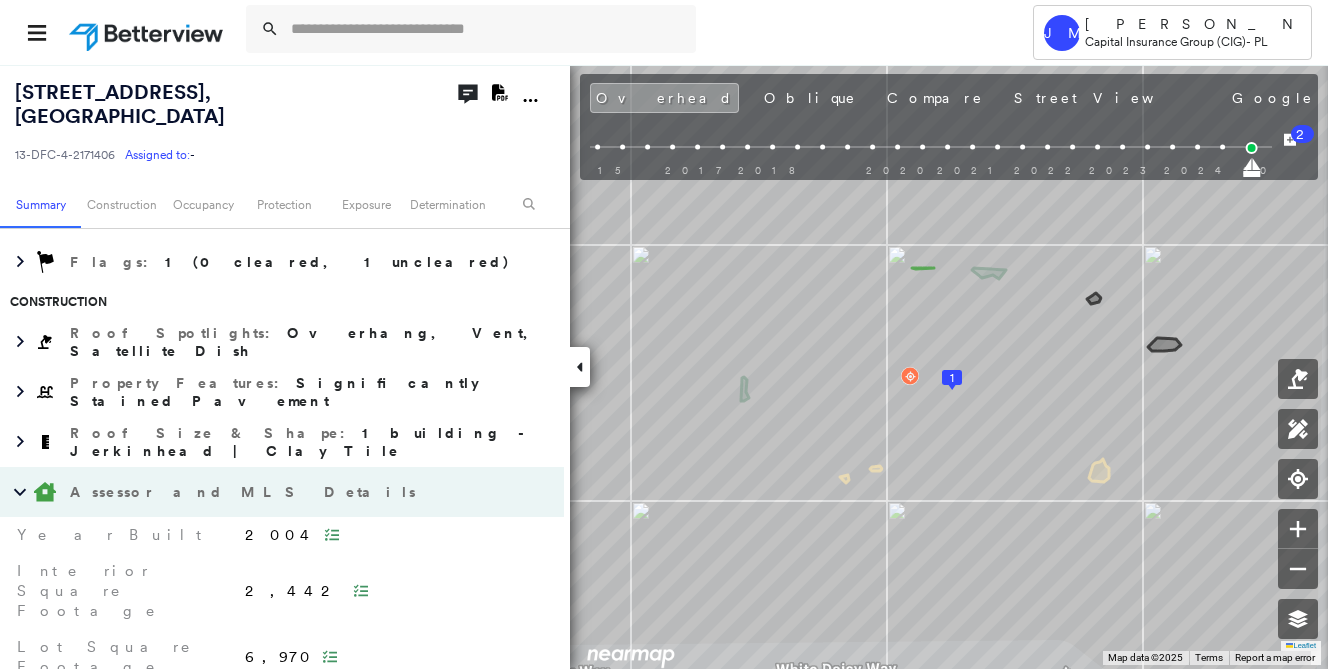click on "Assessor and MLS Details" at bounding box center [245, 492] 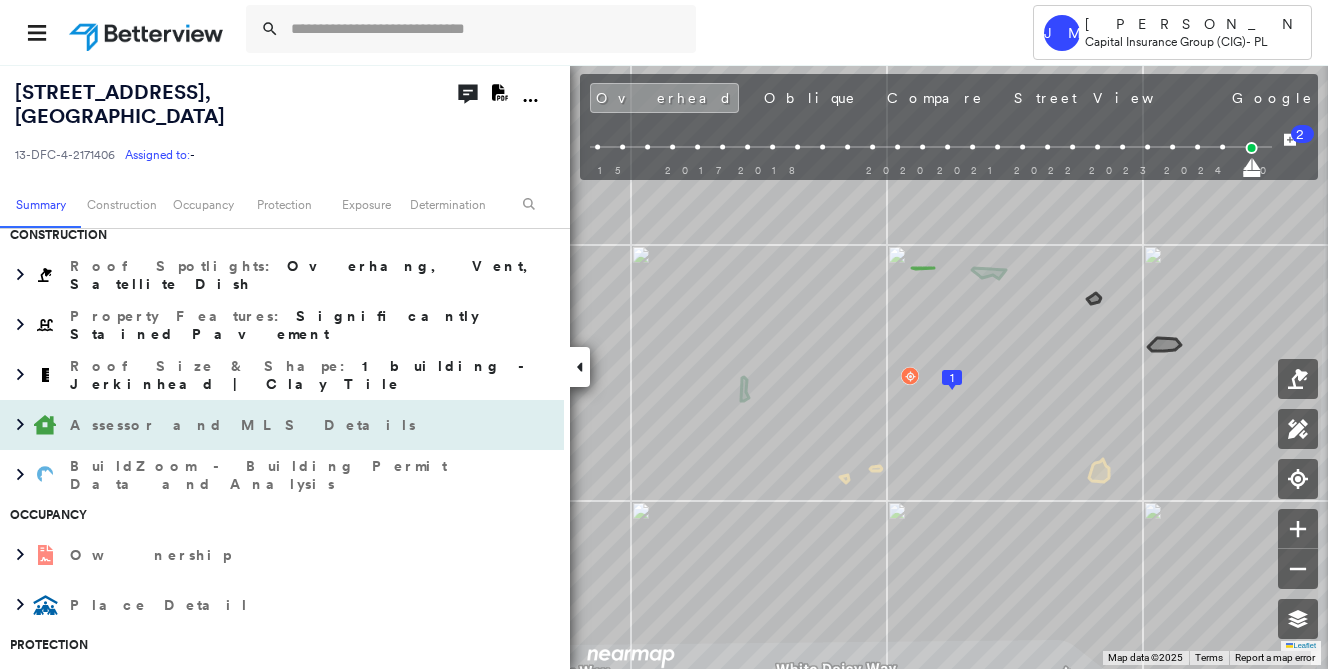 scroll, scrollTop: 500, scrollLeft: 0, axis: vertical 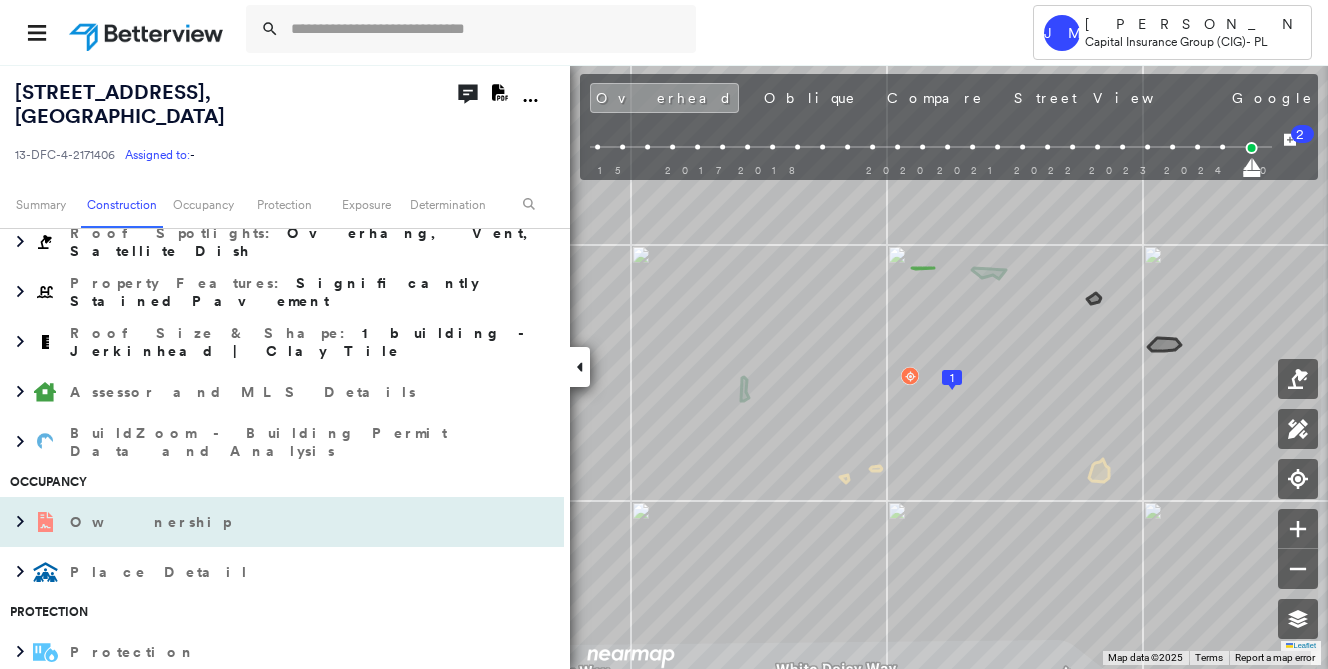 click on "Ownership" at bounding box center (152, 522) 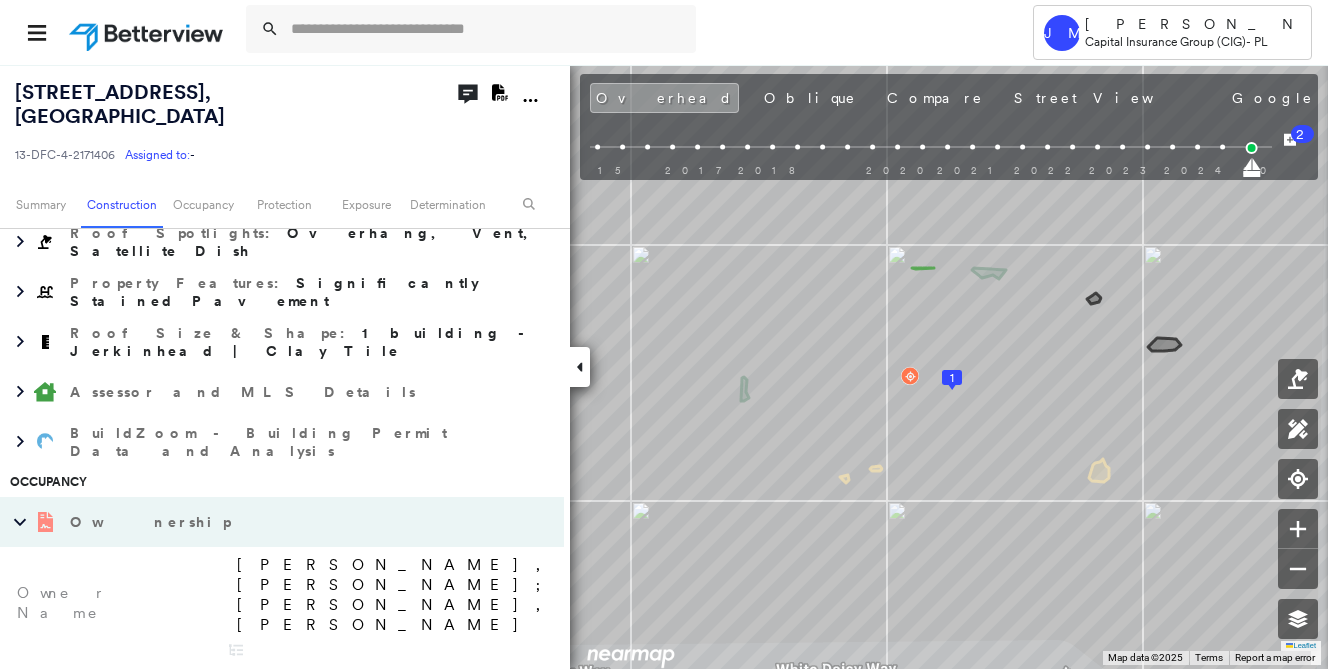 click on "Ownership" at bounding box center [152, 522] 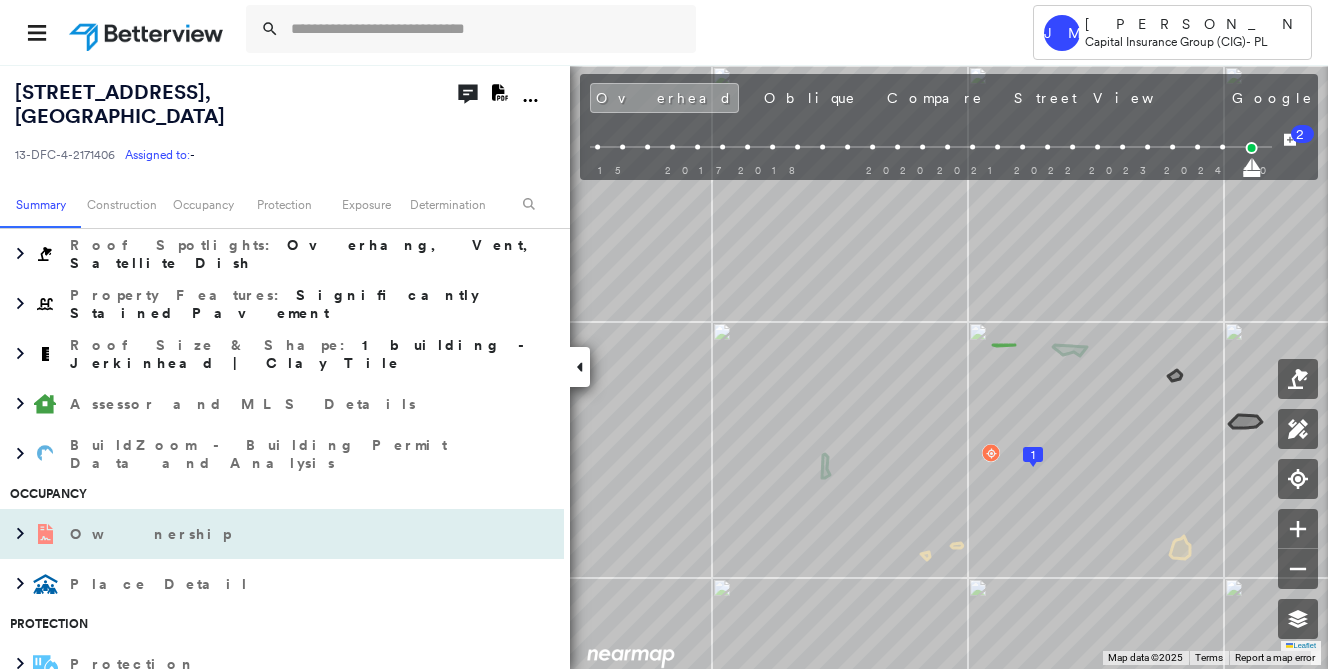 scroll, scrollTop: 500, scrollLeft: 0, axis: vertical 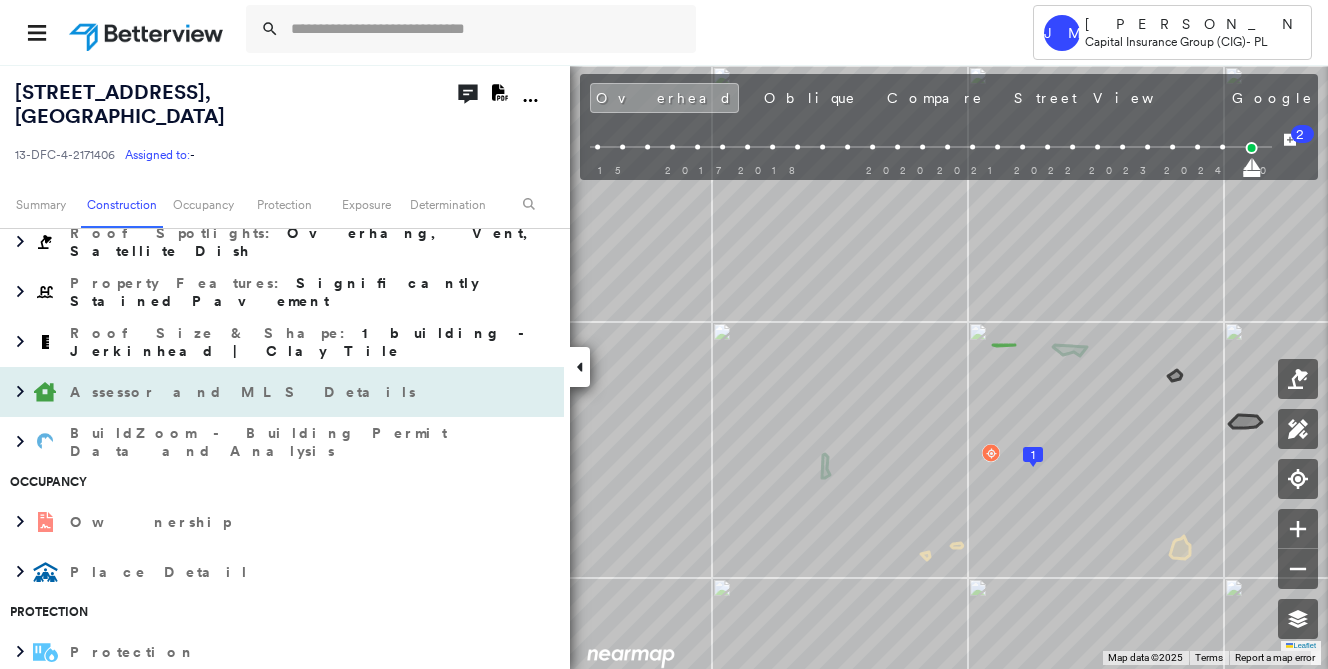click on "Assessor and MLS Details" at bounding box center (245, 392) 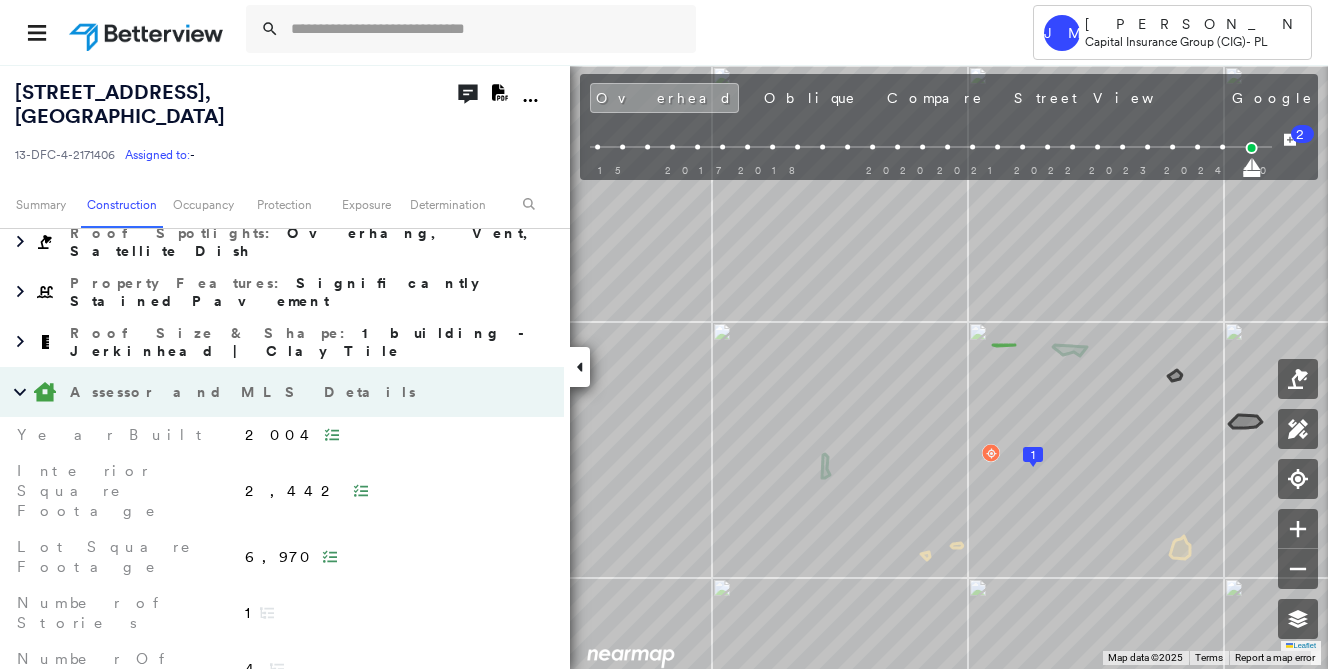 click on "Assessor and MLS Details" at bounding box center [245, 392] 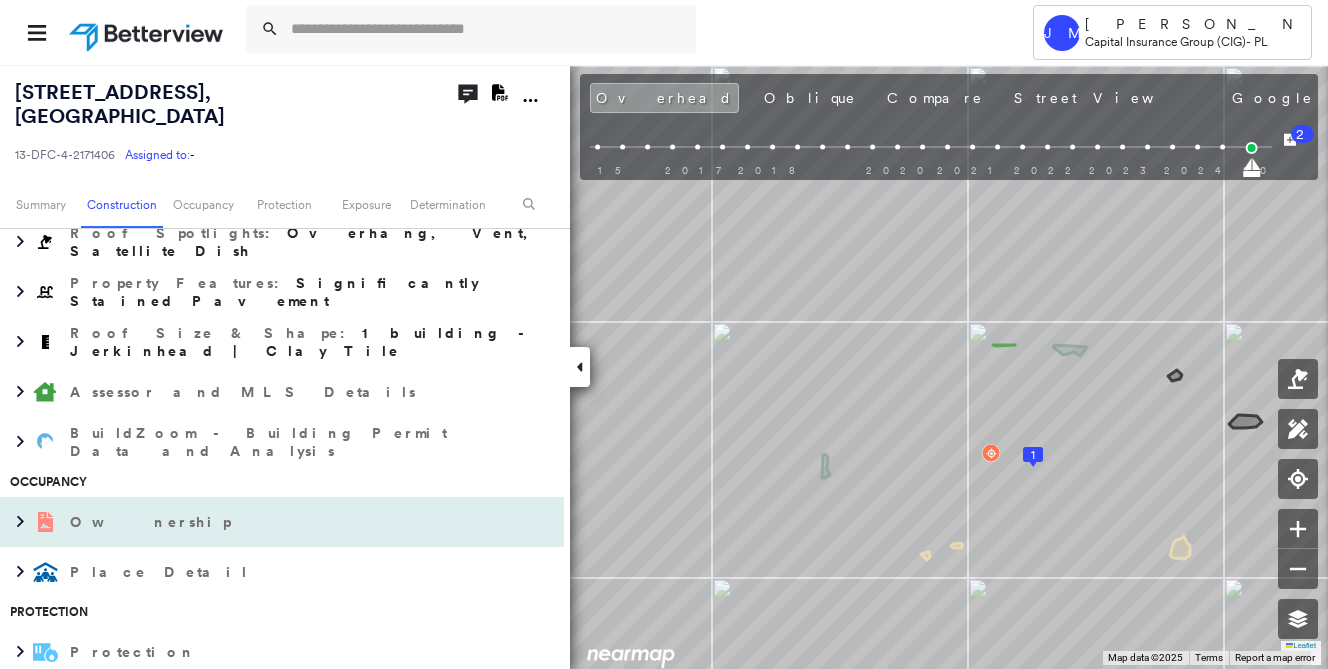 drag, startPoint x: 212, startPoint y: 385, endPoint x: 121, endPoint y: 512, distance: 156.237 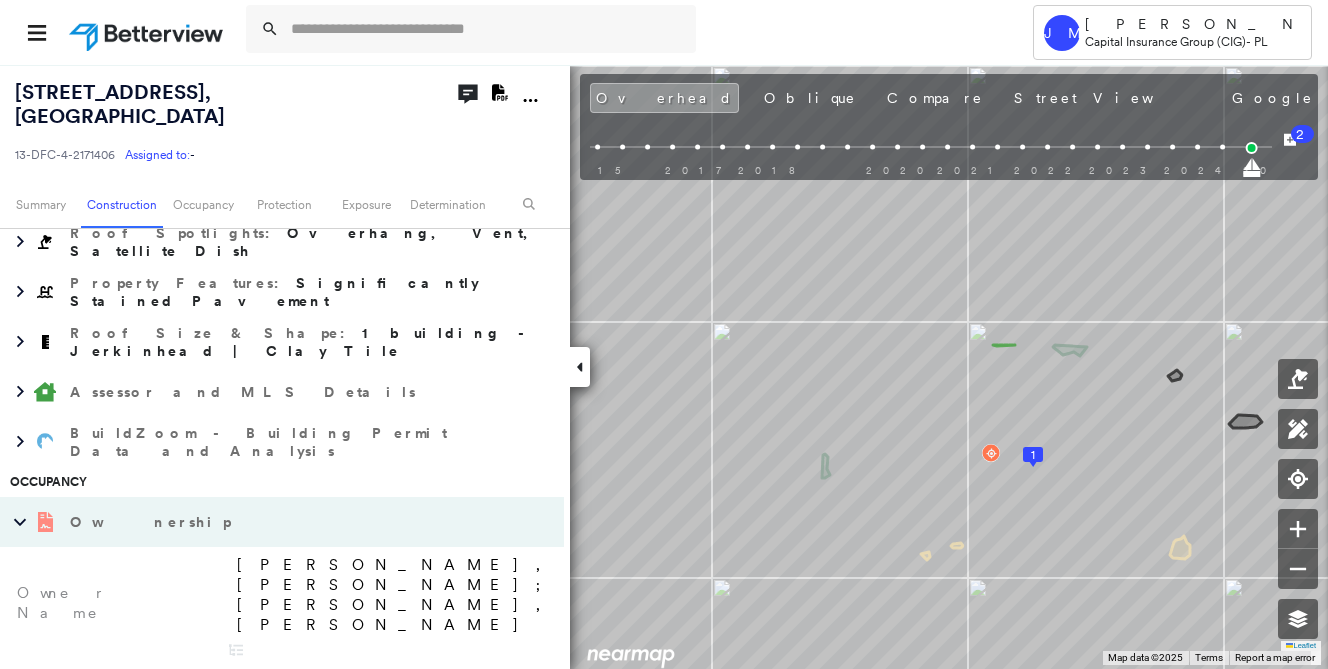 click on "Ownership" at bounding box center (152, 522) 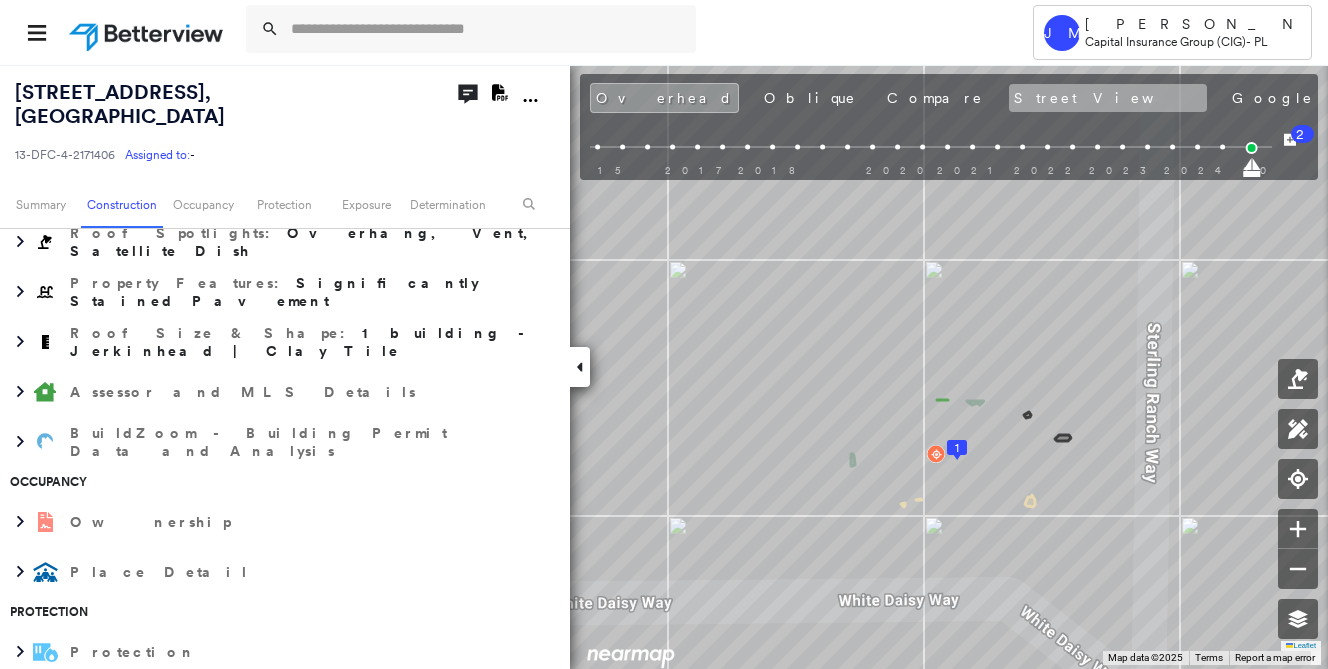 click on "Street View" at bounding box center [1108, 98] 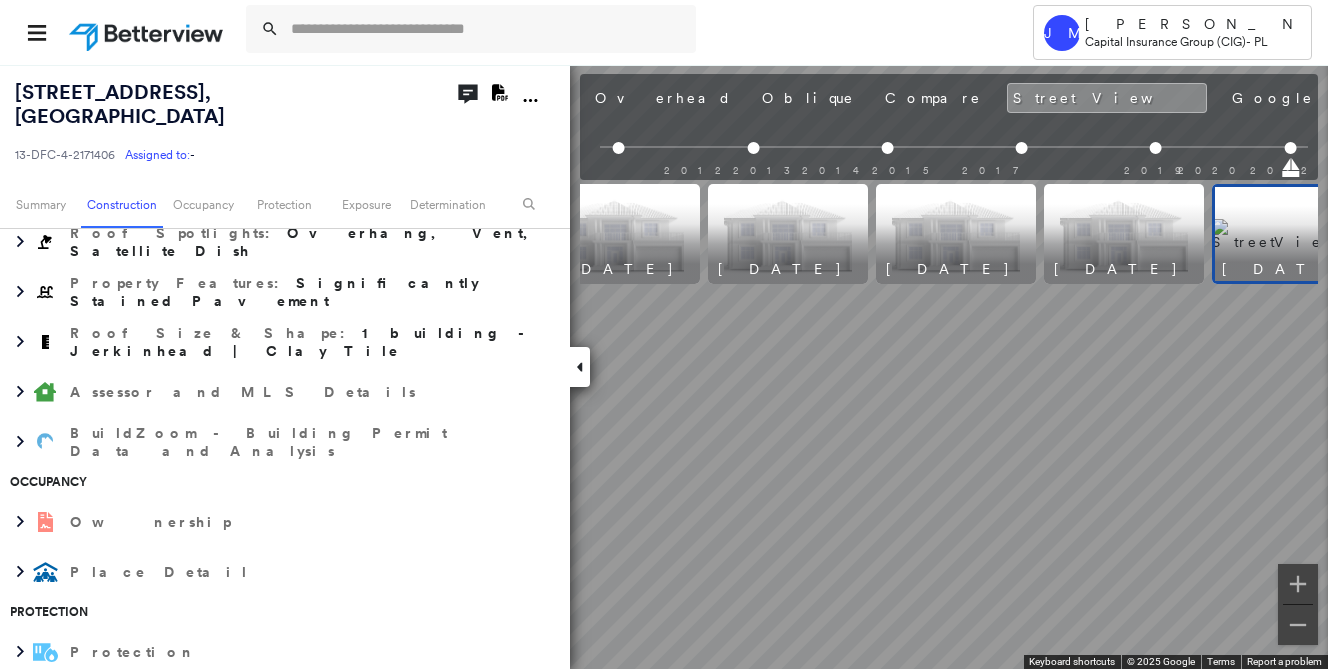 scroll, scrollTop: 0, scrollLeft: 270, axis: horizontal 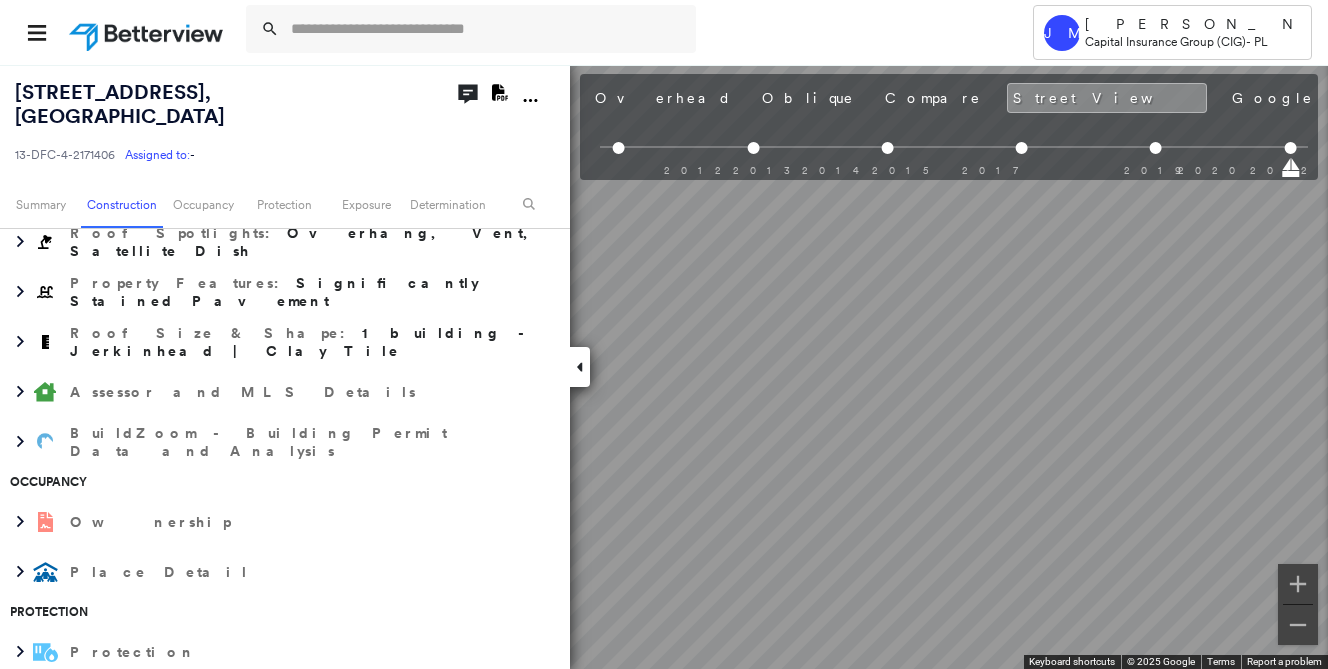 click on "Tower JM Jeanette Melchor Capital Insurance Group (CIG)  -   PL 6329  Sterling Ranch Way ,  North Las Vegas, NV 89081 13-DFC-4-2171406 Assigned to:  - Assigned to:  - 13-DFC-4-2171406 Assigned to:  - Open Comments Download PDF Report Summary Construction Occupancy Protection Exposure Determination Overhead Obliques Street View MLS Photos Roof Spotlight™ Index :  96 out of 100 0 100 25 50 75 1 Building Roof Scores 1 Buildings Policy Information :  13-DFC-4-2171406 Flags :  1 (0 cleared, 1 uncleared) Construction Roof Spotlights :  Overhang, Vent, Satellite Dish Property Features :  Significantly Stained Pavement Roof Size & Shape :  1 building  - Jerkinhead | Clay Tile Assessor and MLS Details BuildZoom - Building Permit Data and Analysis Occupancy Ownership Place Detail Protection Protection Exposure FEMA Risk Index Flood Regional Hazard: 1   out of  5 Additional Perils Guidewire HazardHub Determination Flags :  1 (0 cleared, 1 uncleared) Uncleared Flags (1) Cleared Flags  (0) Low Low Priority Clear History" at bounding box center (664, 334) 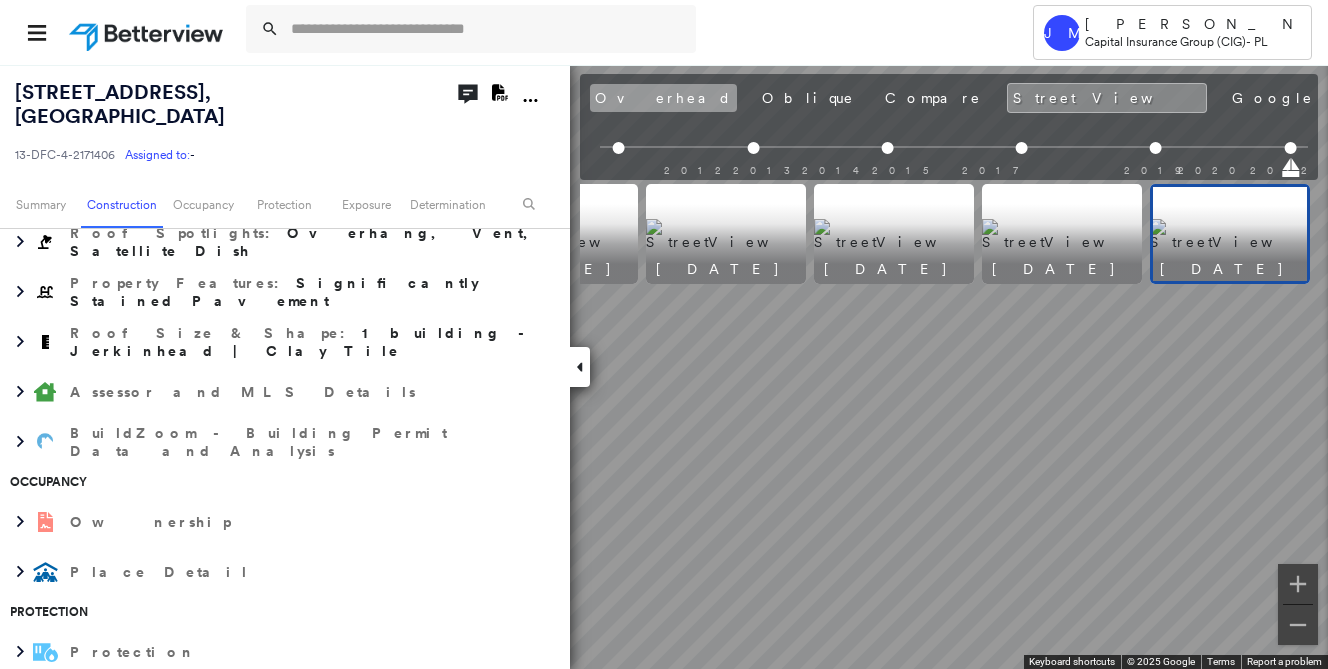 click on "Overhead" at bounding box center [663, 98] 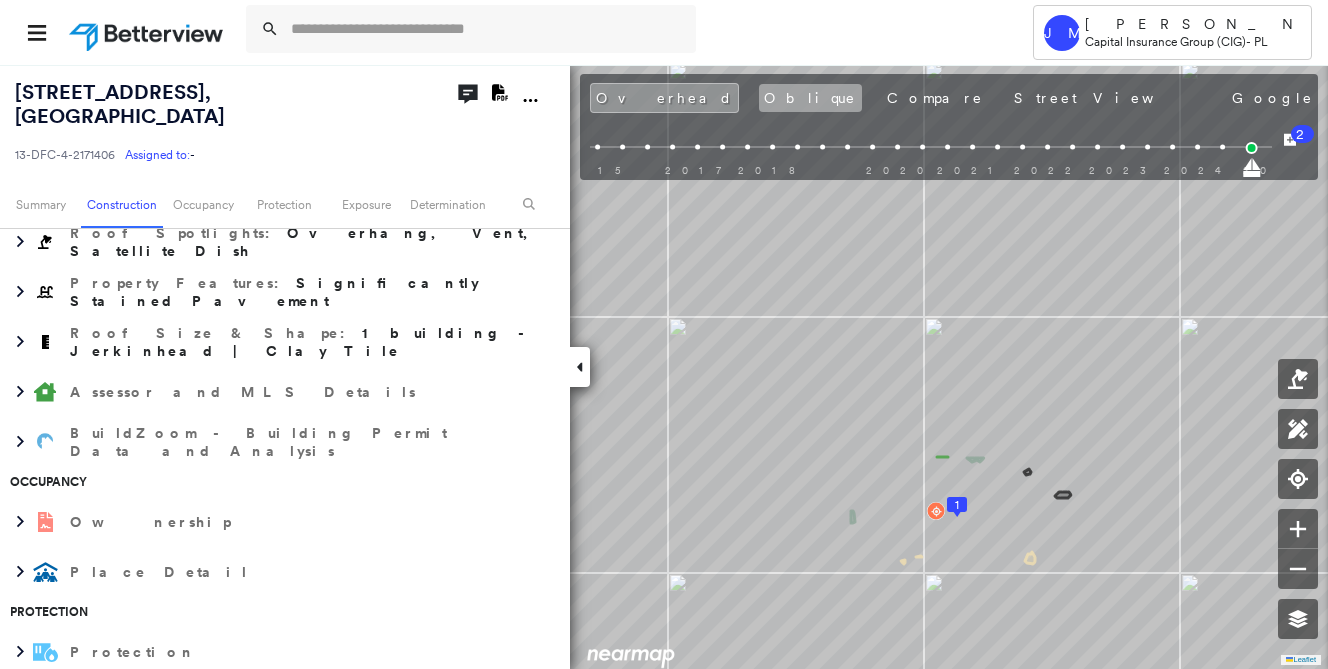scroll, scrollTop: 0, scrollLeft: 0, axis: both 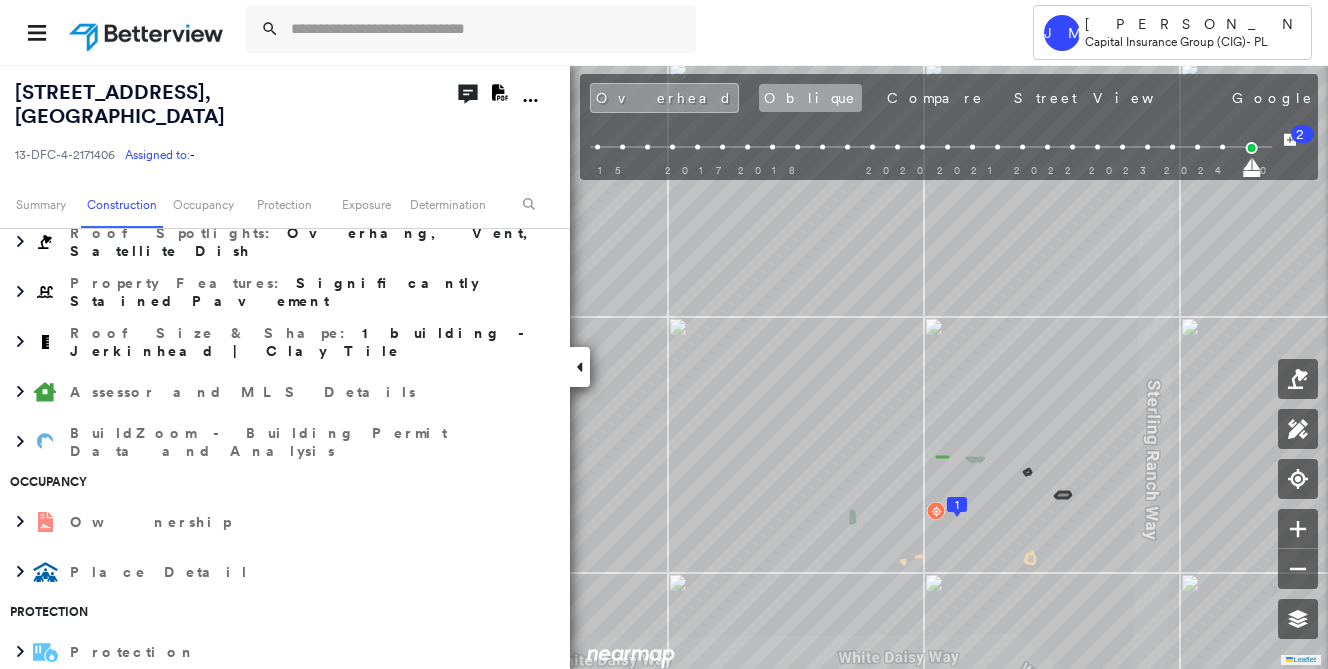 click on "Oblique" at bounding box center [810, 98] 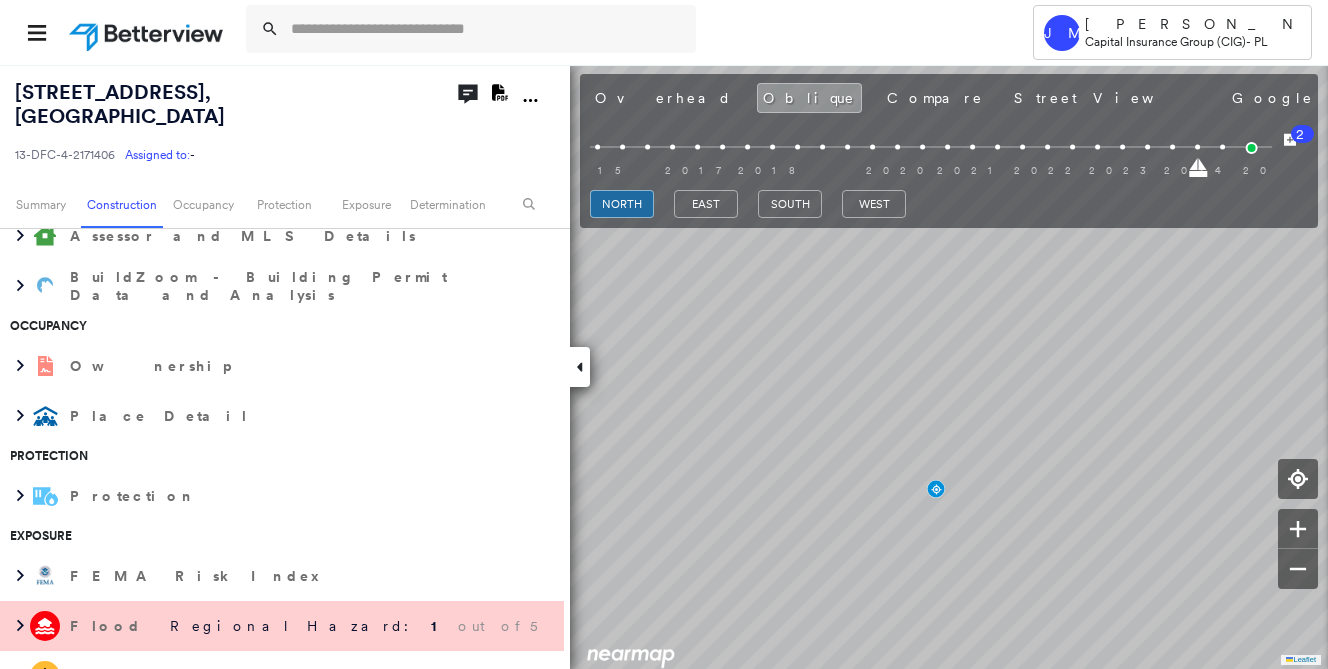 scroll, scrollTop: 550, scrollLeft: 0, axis: vertical 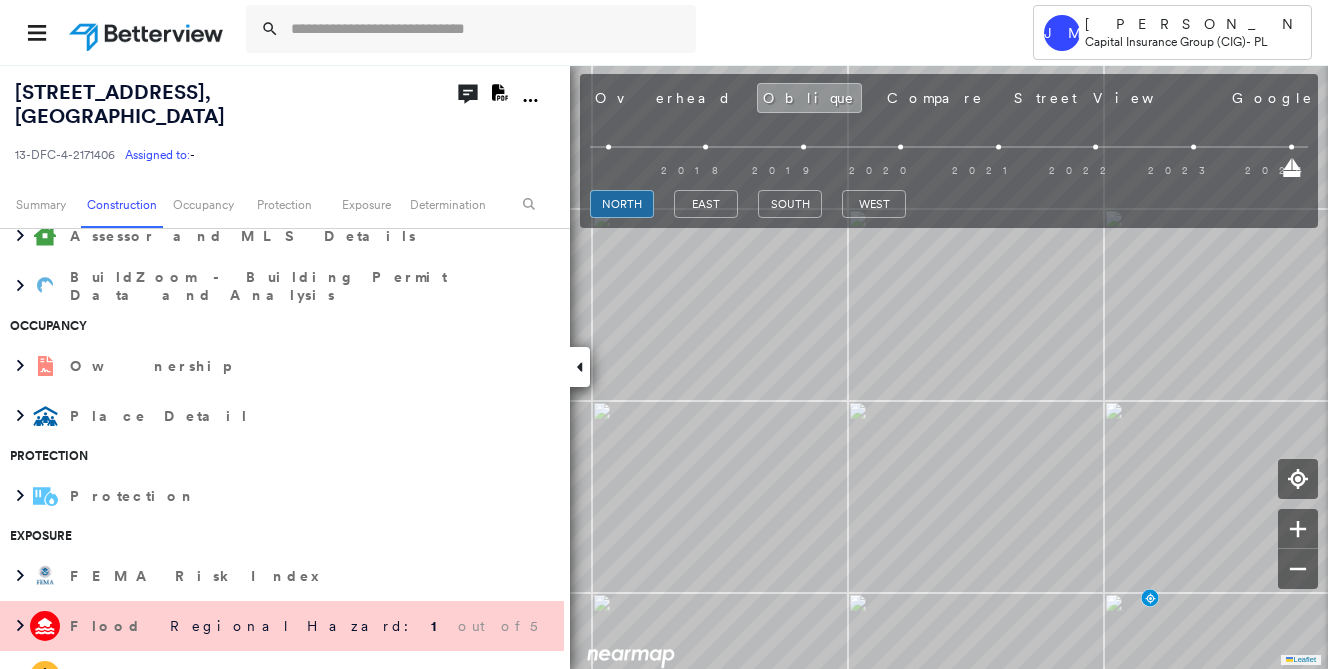 click on "Compare" at bounding box center (935, 98) 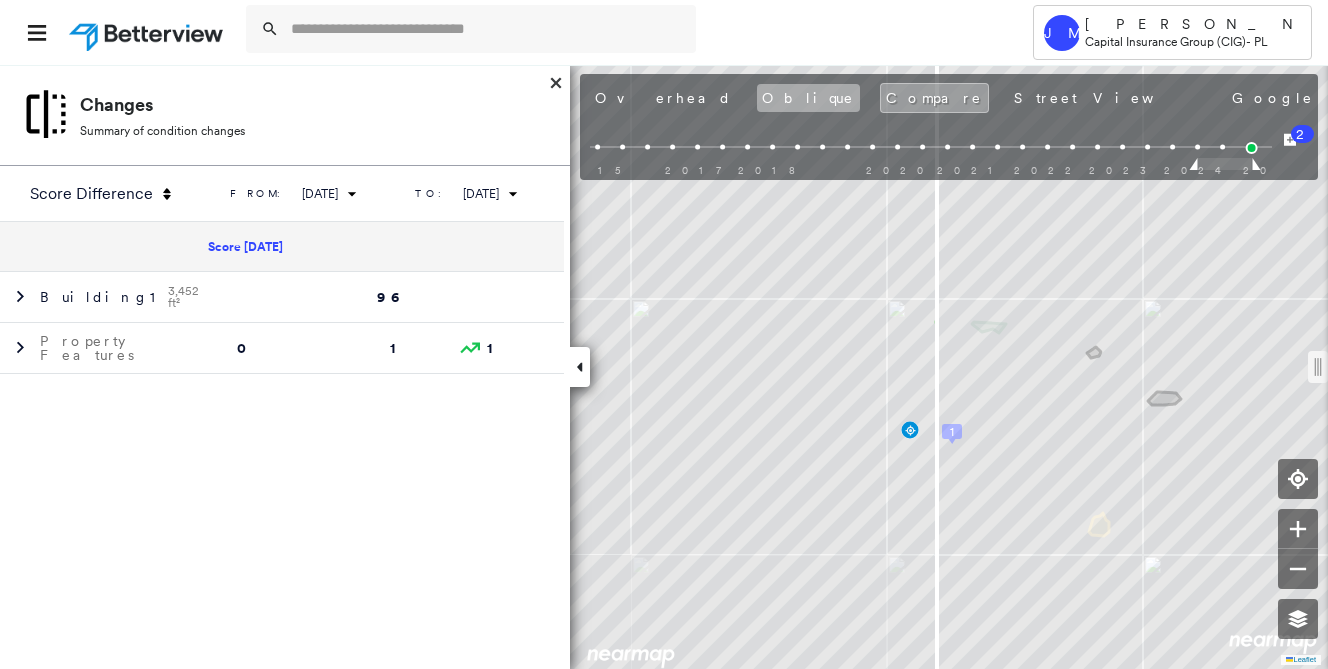 scroll, scrollTop: 0, scrollLeft: 0, axis: both 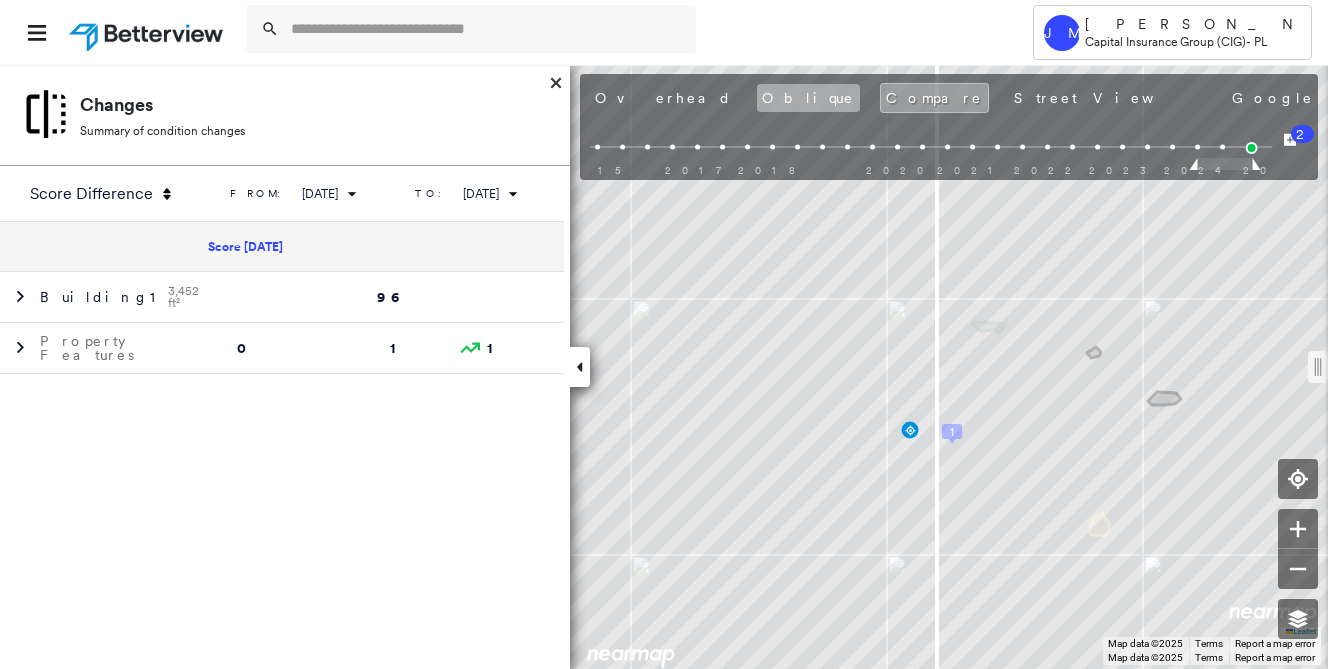 click on "Oblique" at bounding box center (808, 98) 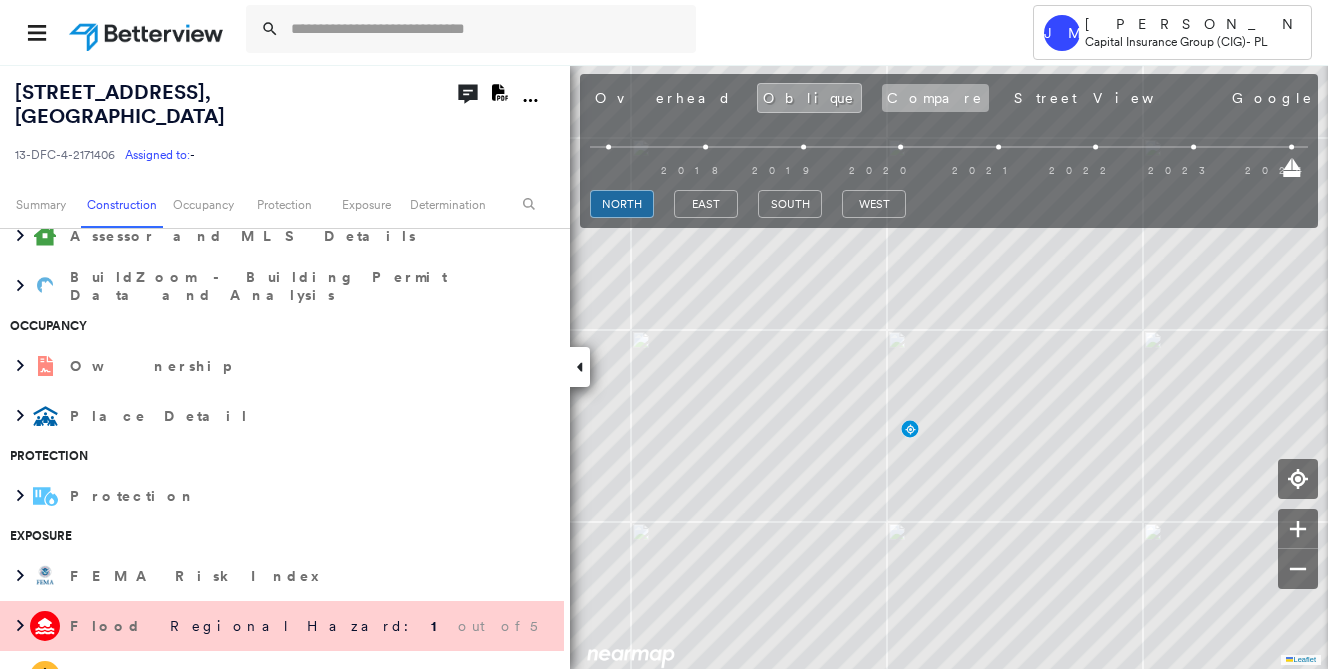 click on "Compare" at bounding box center [935, 98] 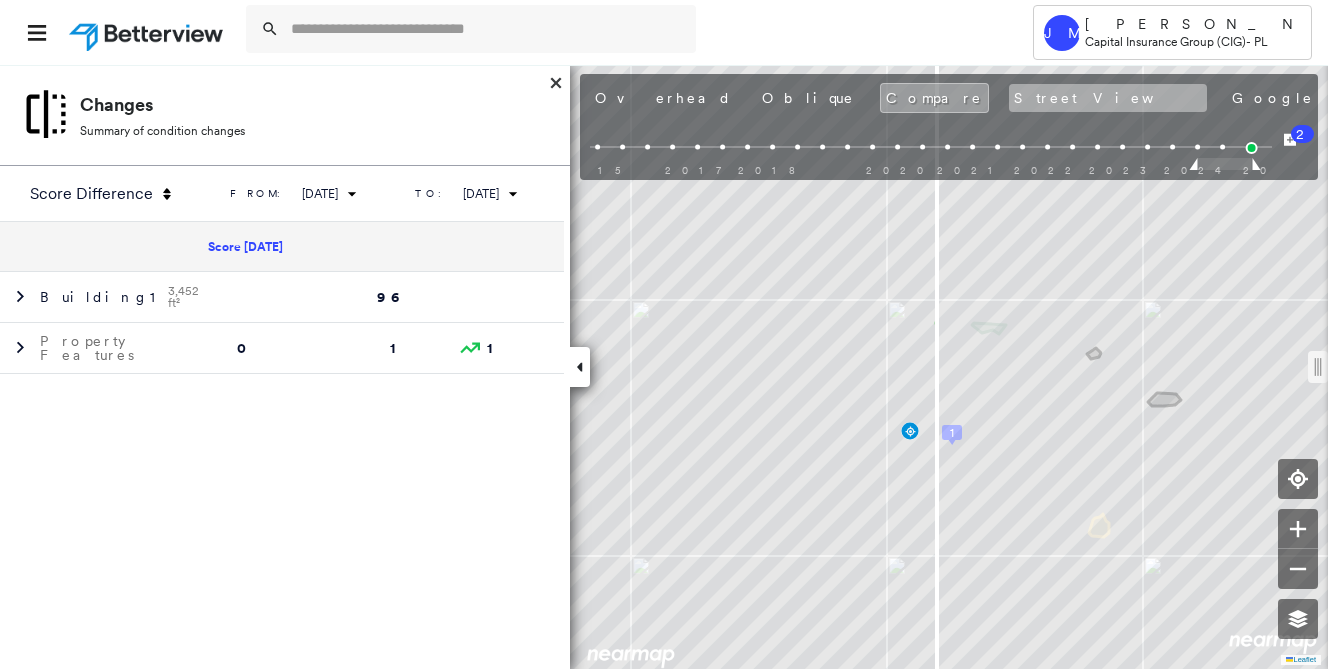 scroll, scrollTop: 0, scrollLeft: 0, axis: both 